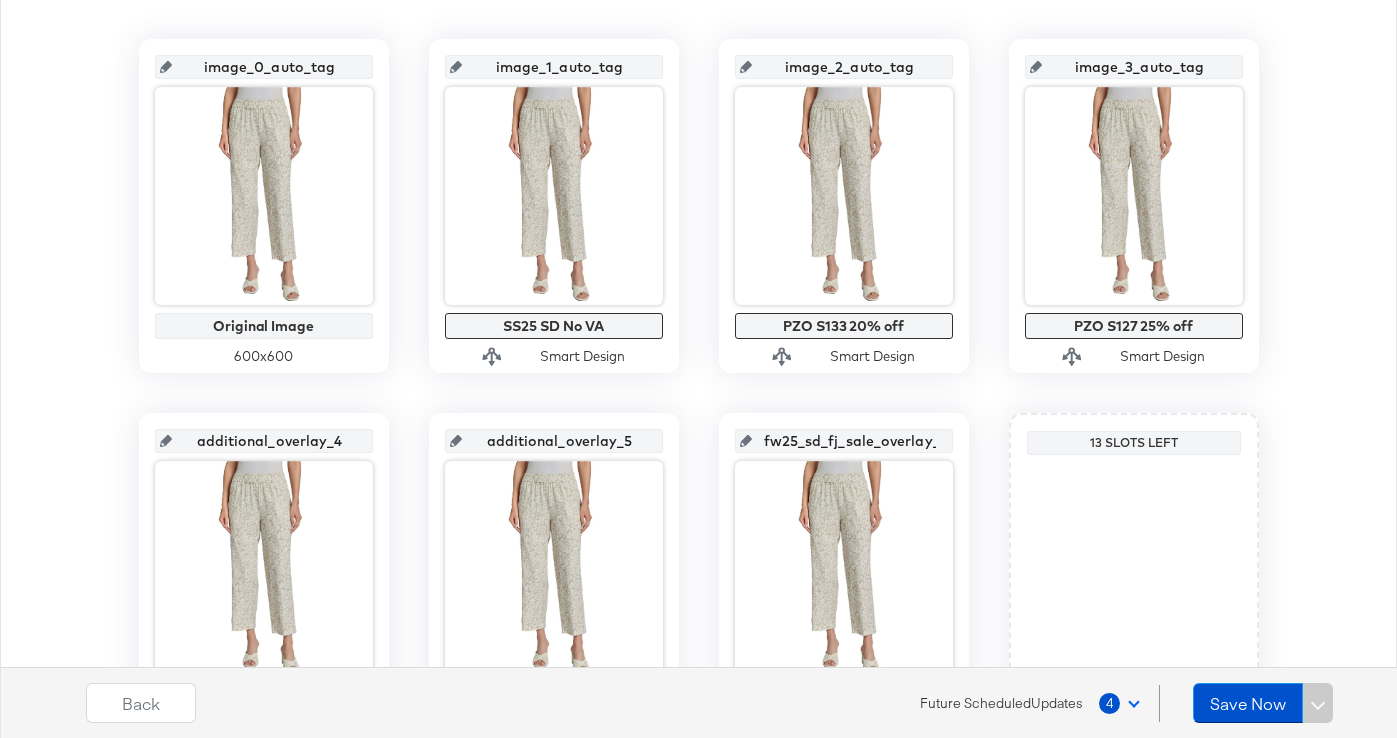 scroll, scrollTop: 589, scrollLeft: 0, axis: vertical 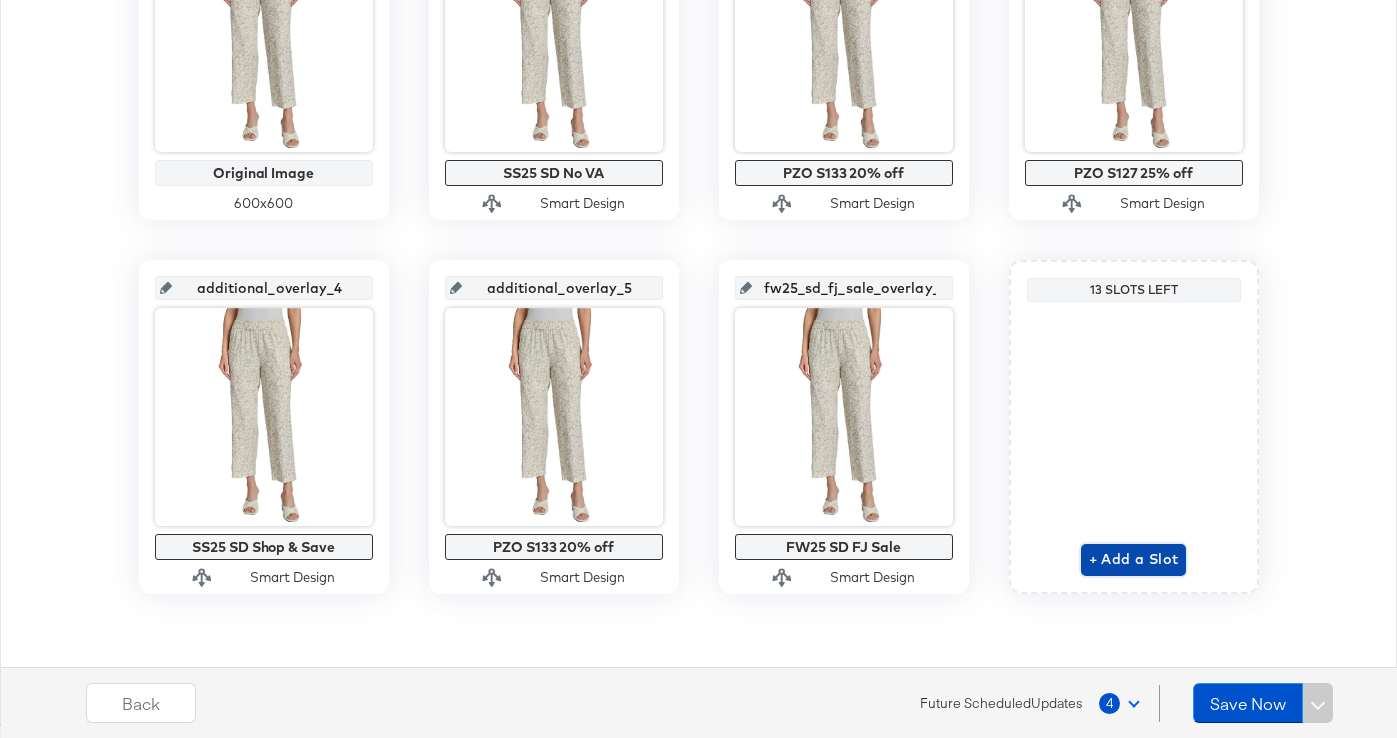 click on "+ Add a Slot" at bounding box center [1134, 559] 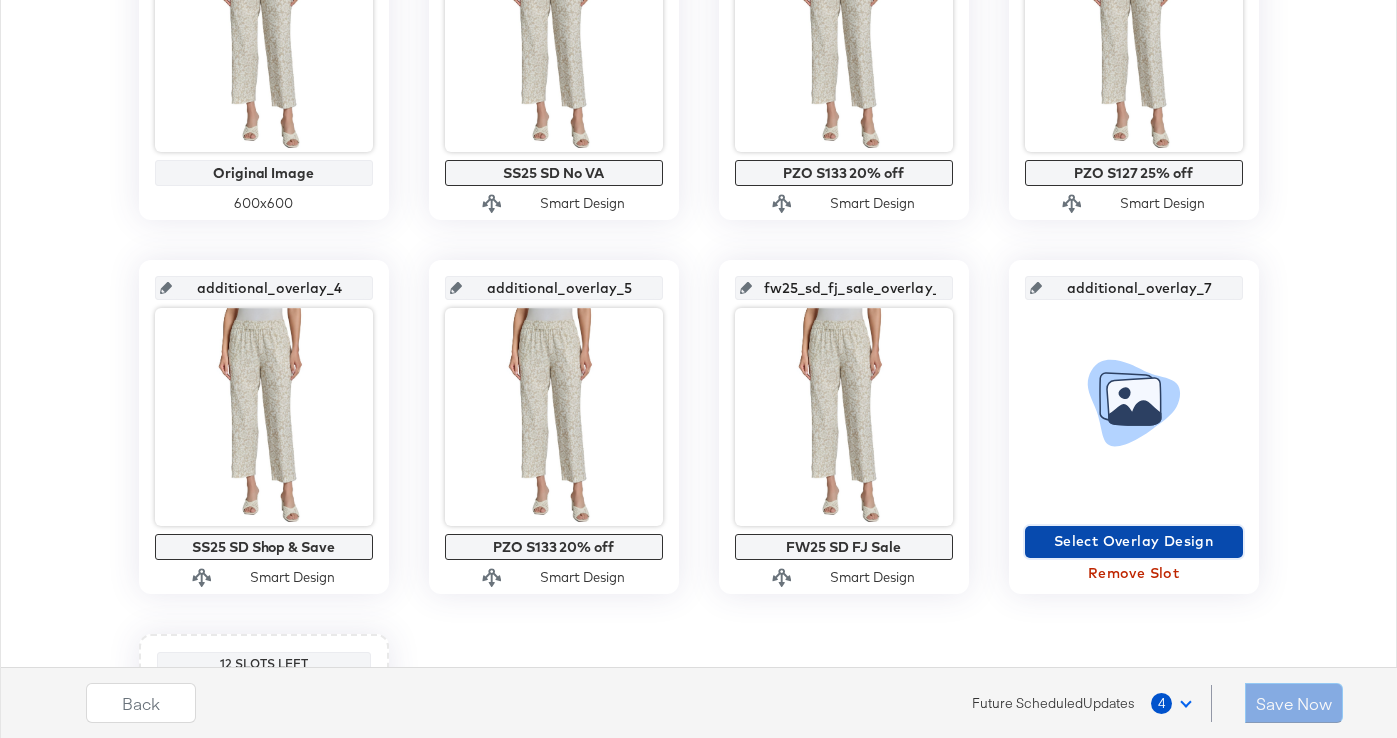 click on "Select Overlay Design" at bounding box center [1134, 541] 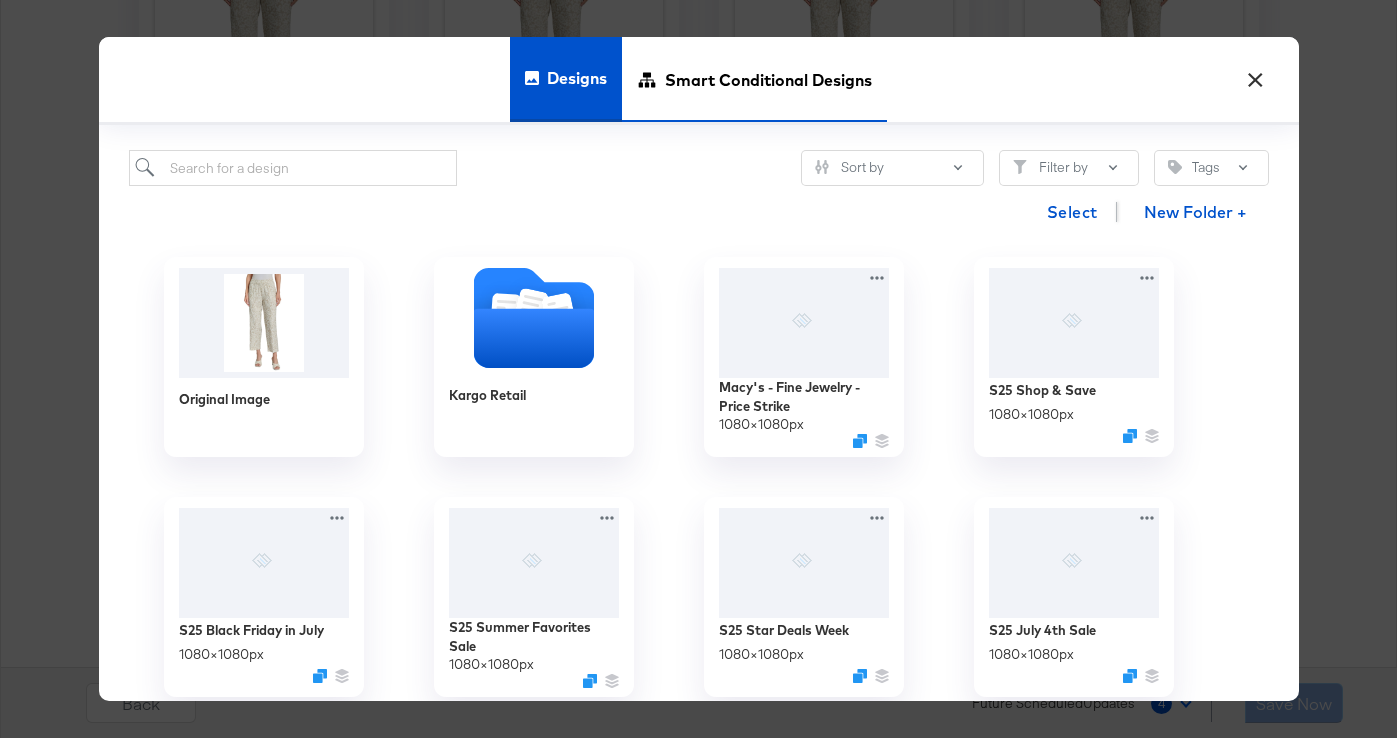 click on "Smart Conditional Designs" at bounding box center [768, 79] 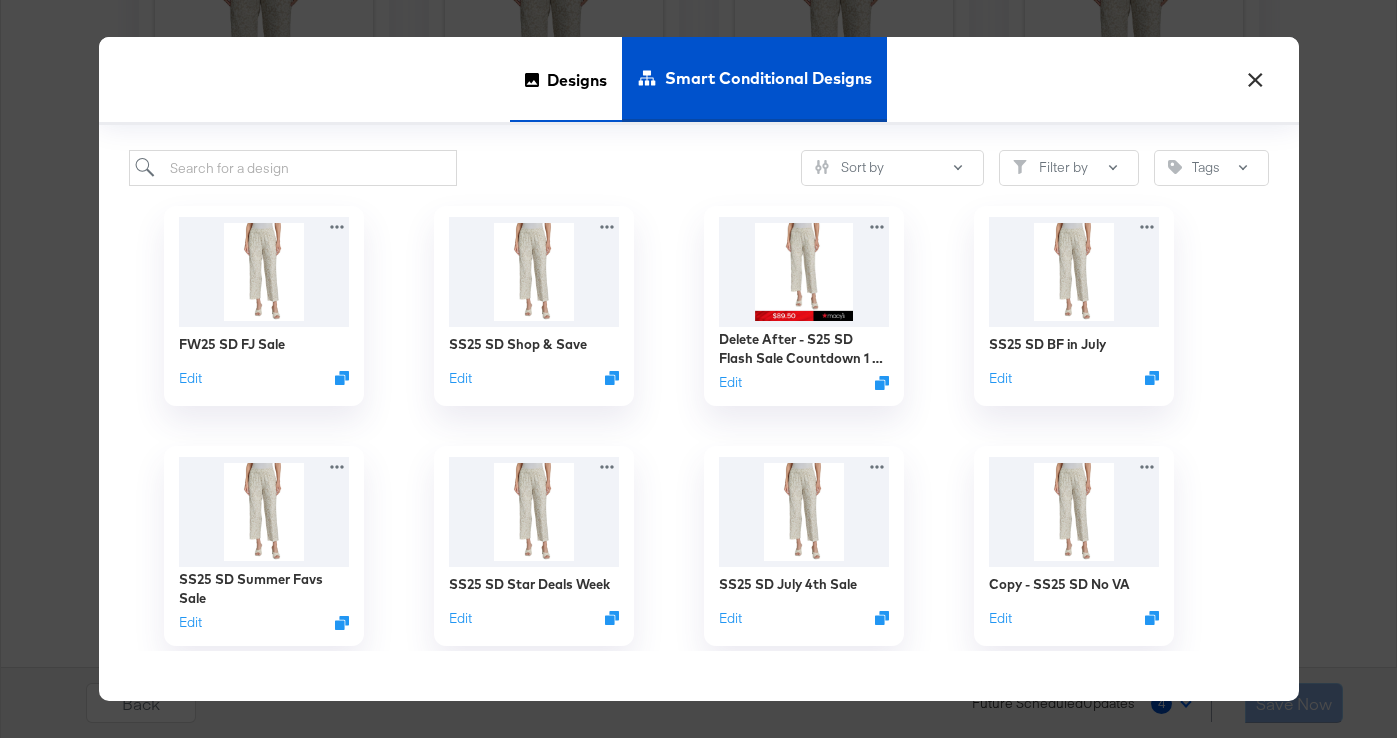 click on "Designs" at bounding box center [577, 79] 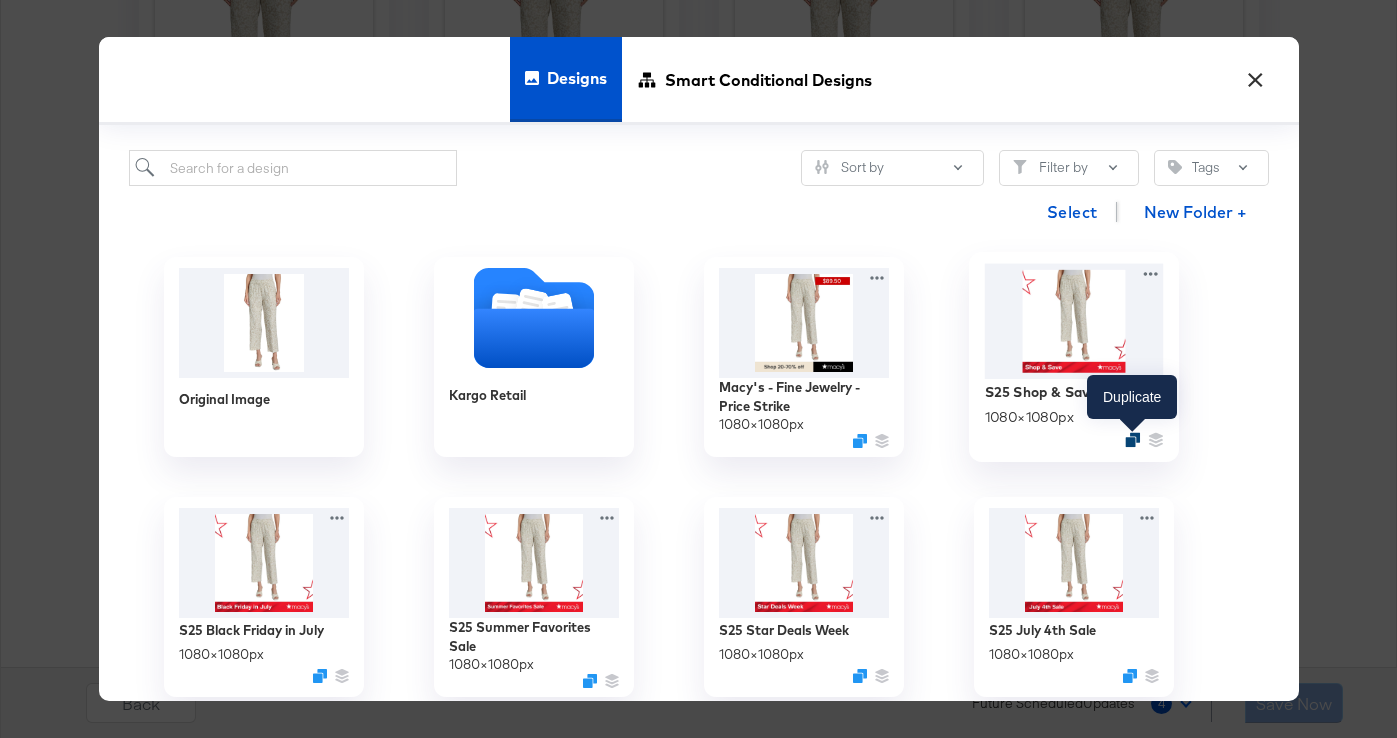 click 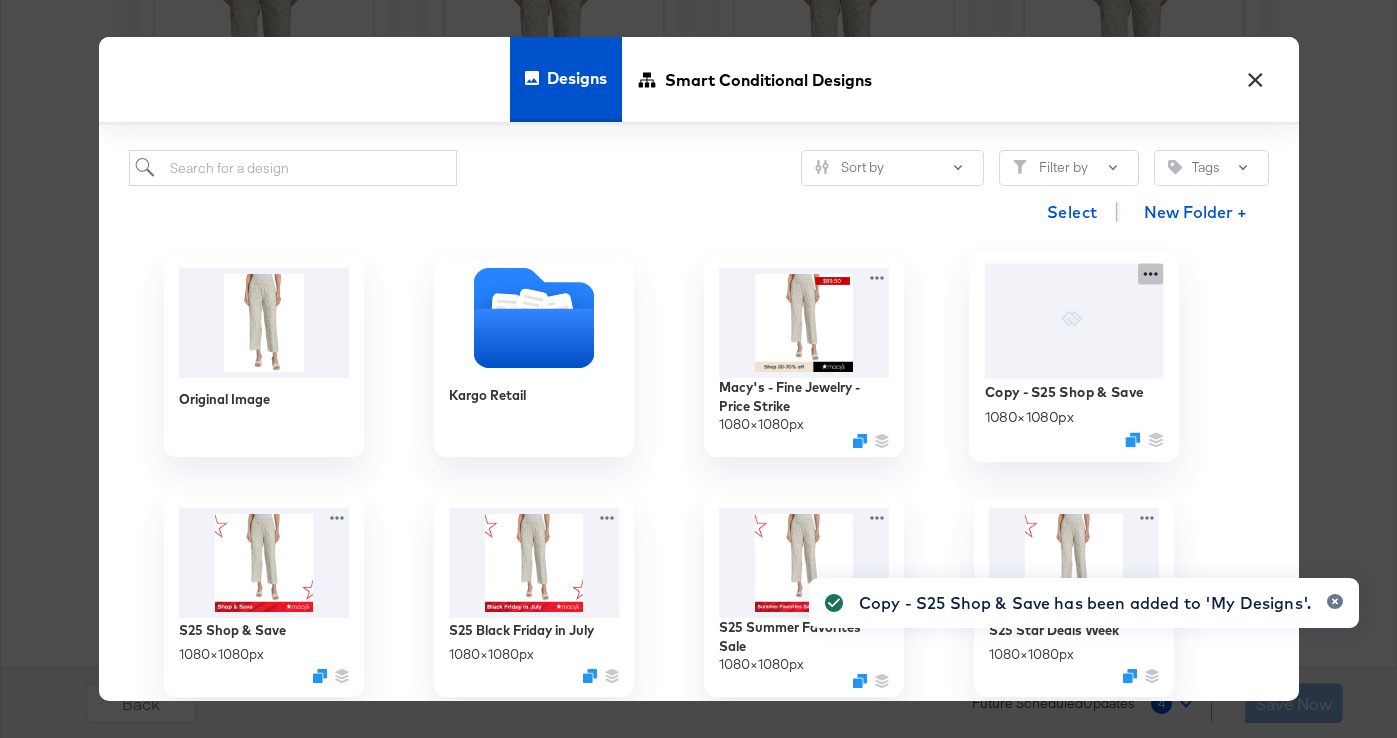 click on "Copy - S25 Shop & Save 1080  ×  1080  px" at bounding box center (1074, 357) 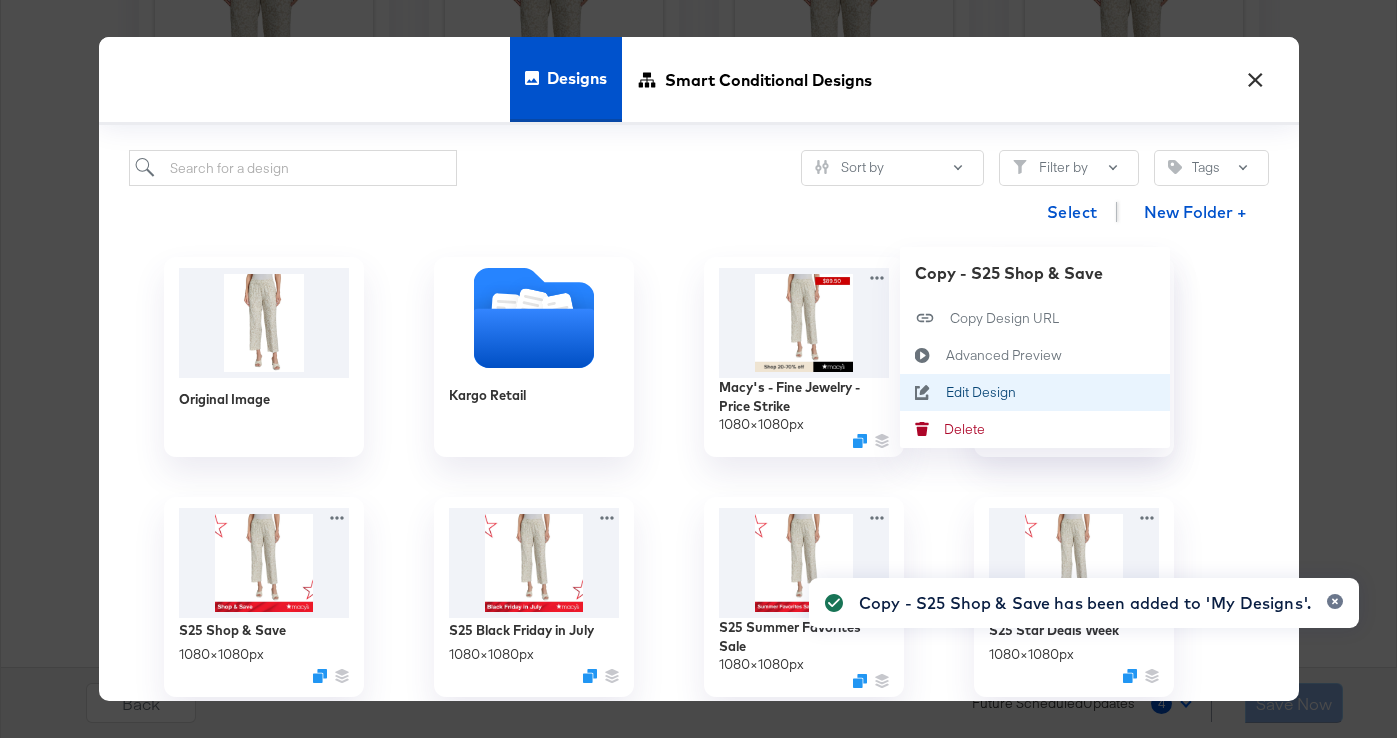 click on "Edit Design Edit Design" at bounding box center [945, 393] 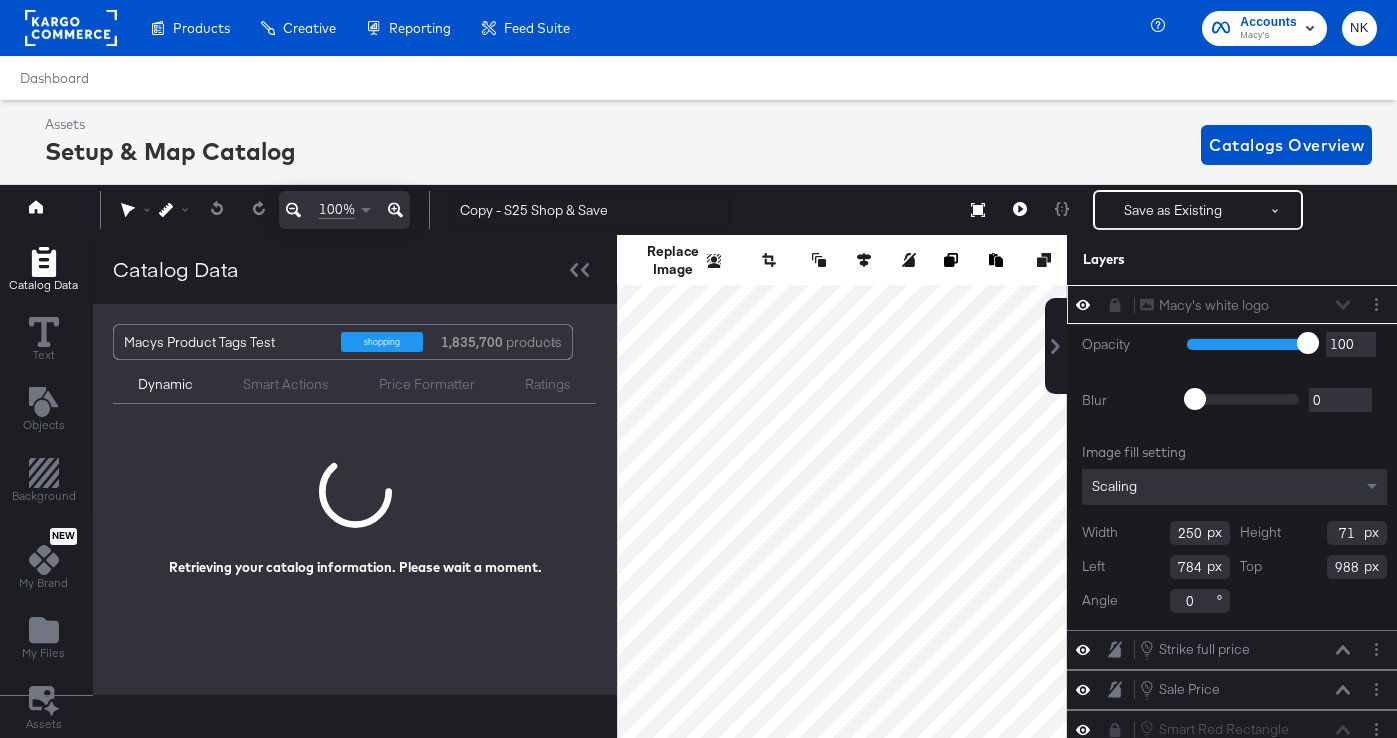 scroll, scrollTop: 0, scrollLeft: 5, axis: horizontal 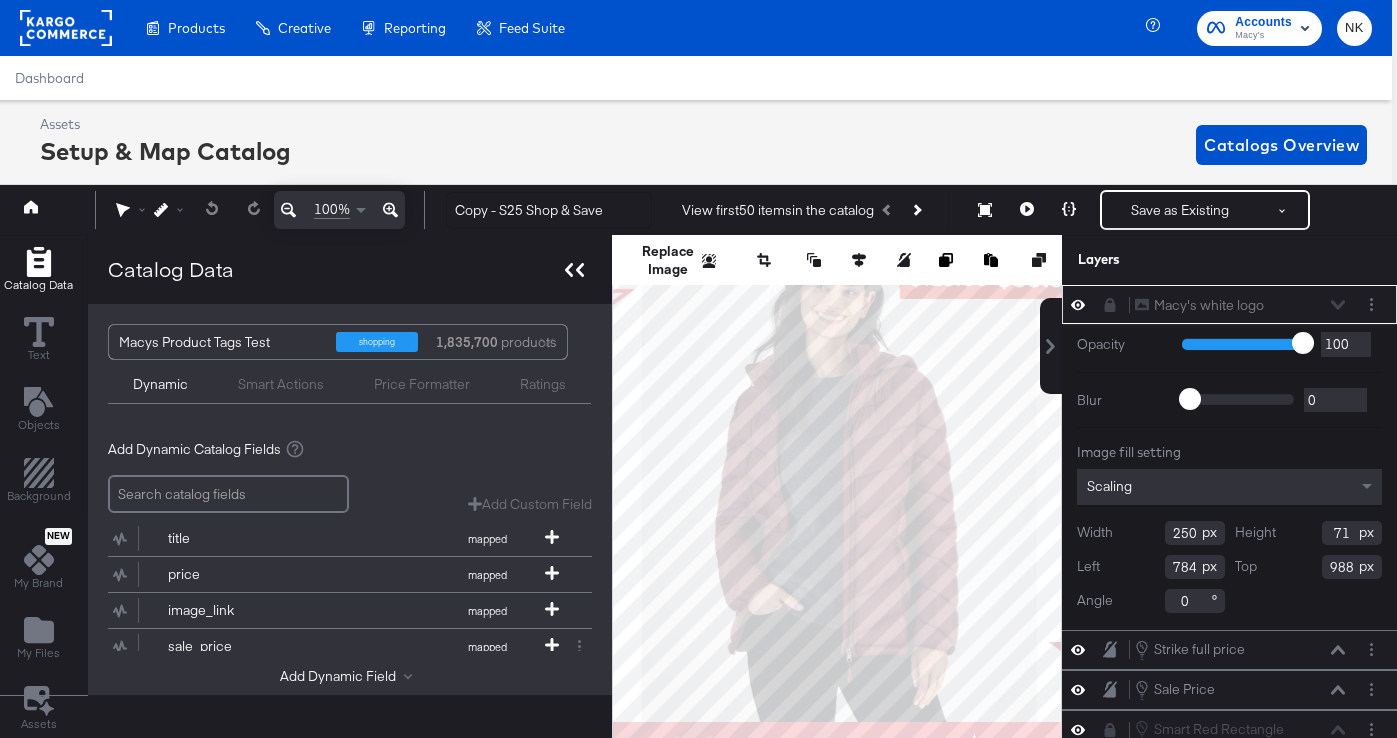 click at bounding box center [574, 269] 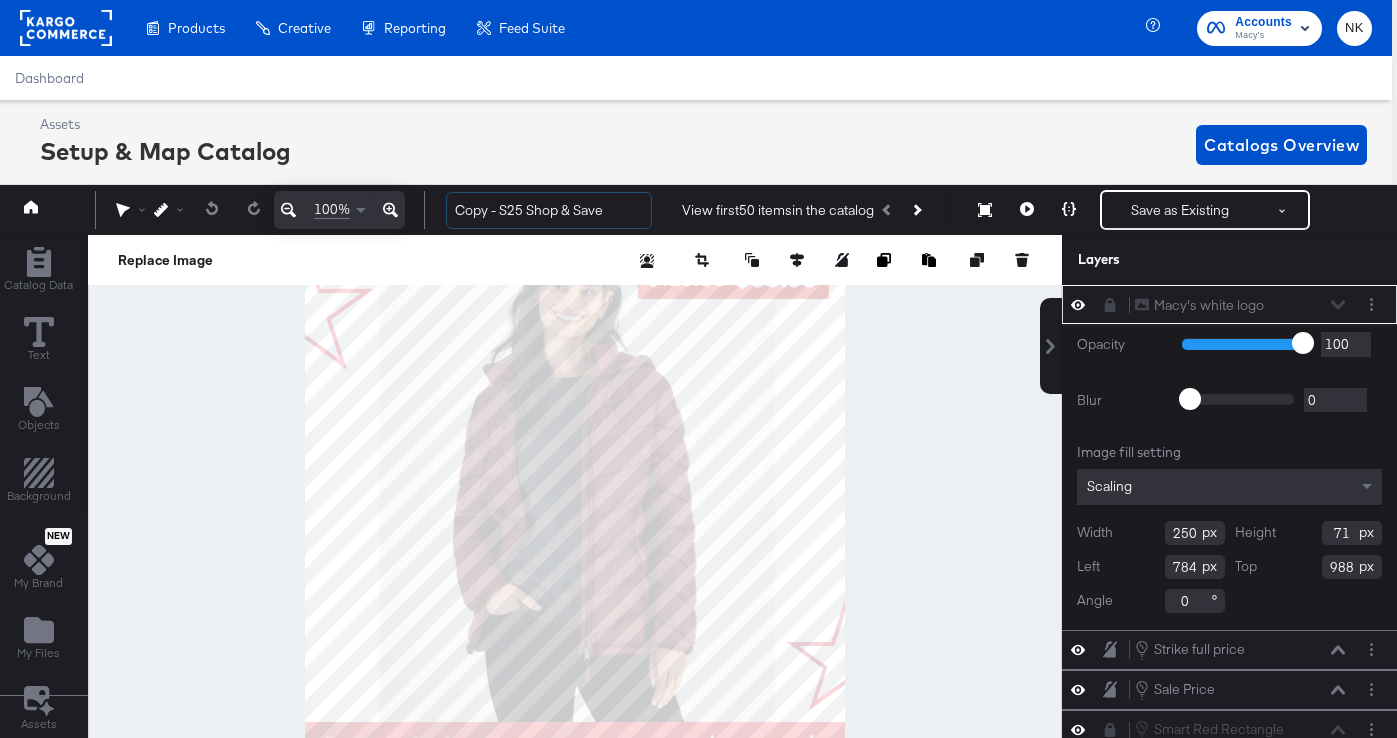 drag, startPoint x: 498, startPoint y: 216, endPoint x: 411, endPoint y: 216, distance: 87 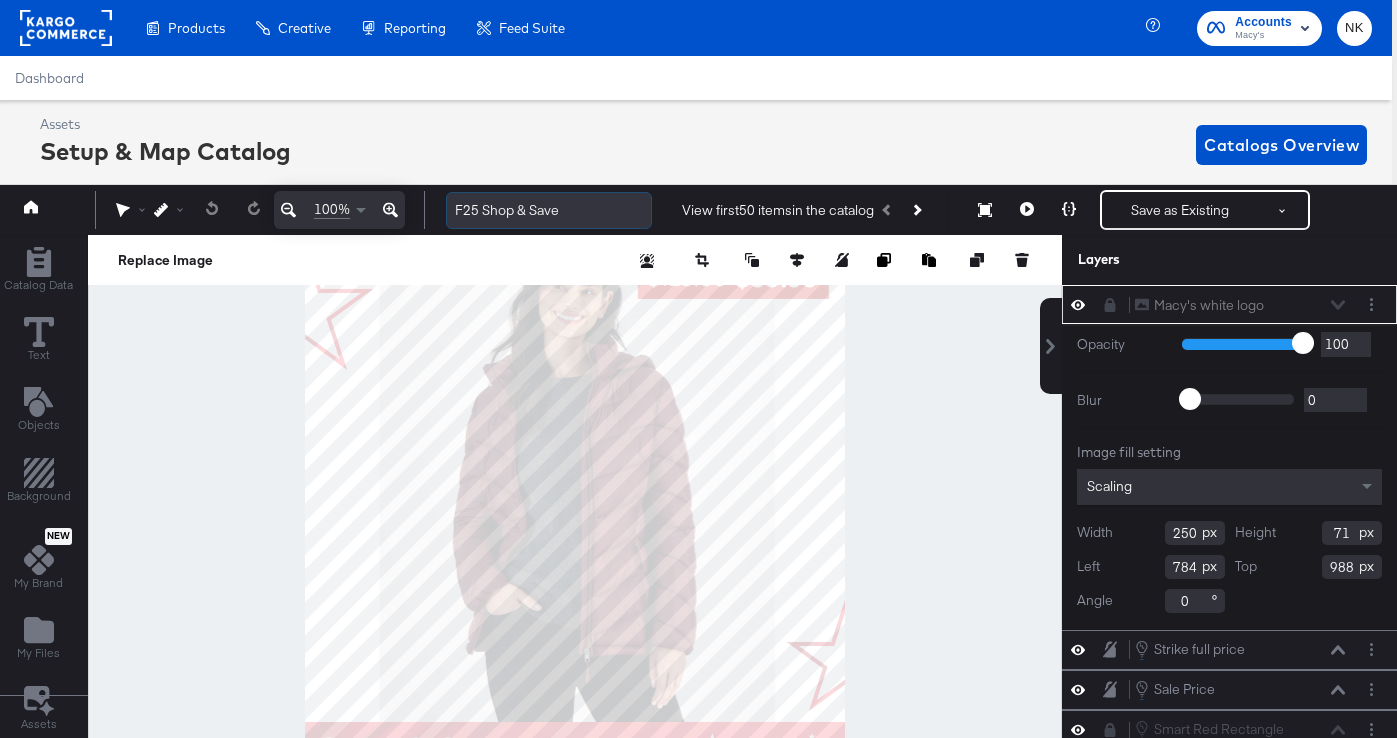 click on "F25 Shop & Save" at bounding box center [549, 210] 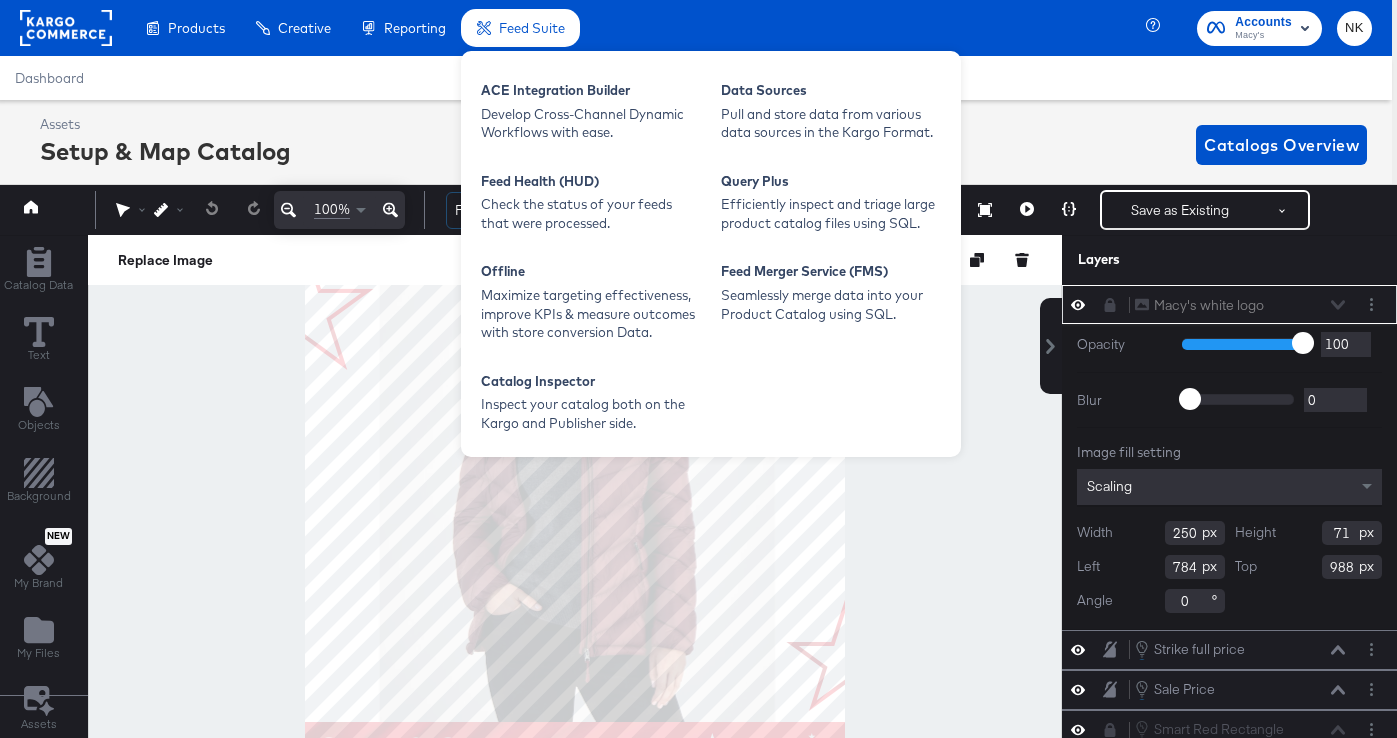 type on "F25 Shop & get rewarded" 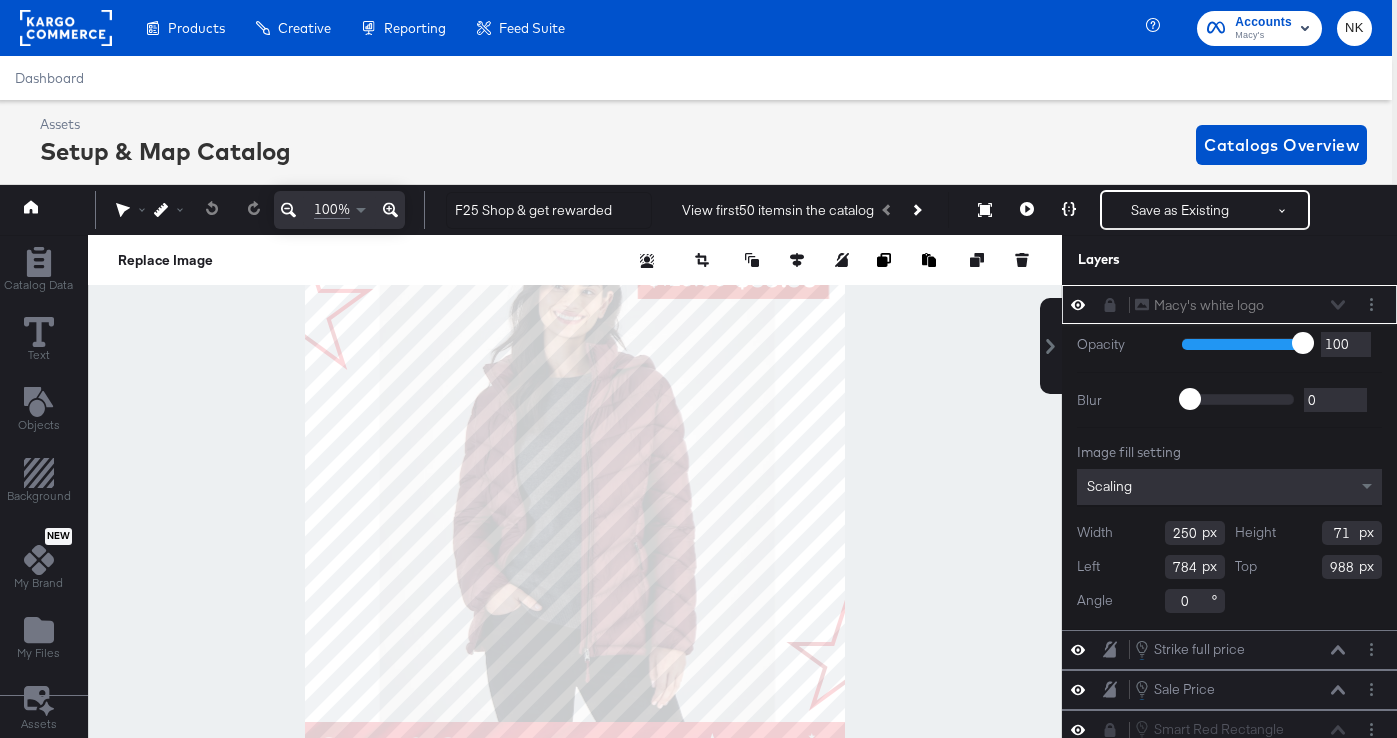 click on "Macy's white logo Macy's white logo" at bounding box center (1240, 305) 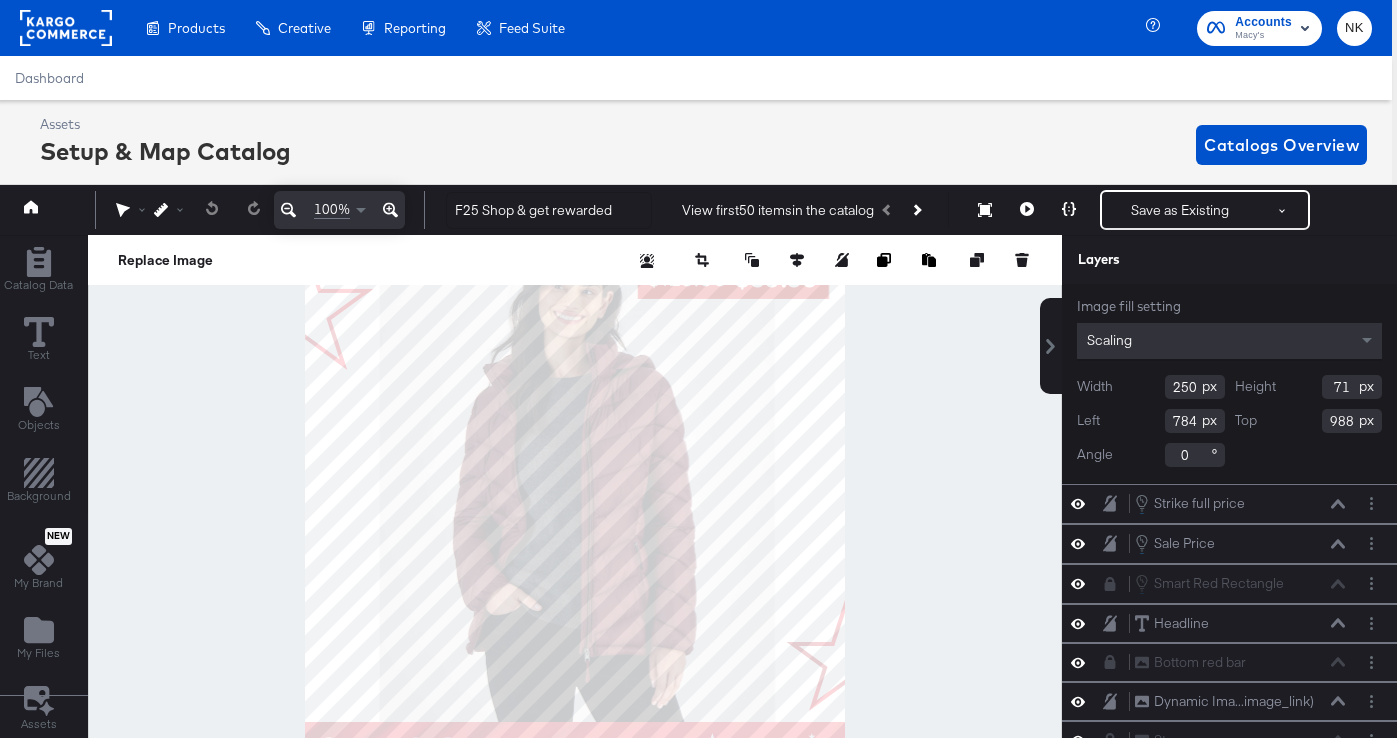 scroll, scrollTop: 147, scrollLeft: 0, axis: vertical 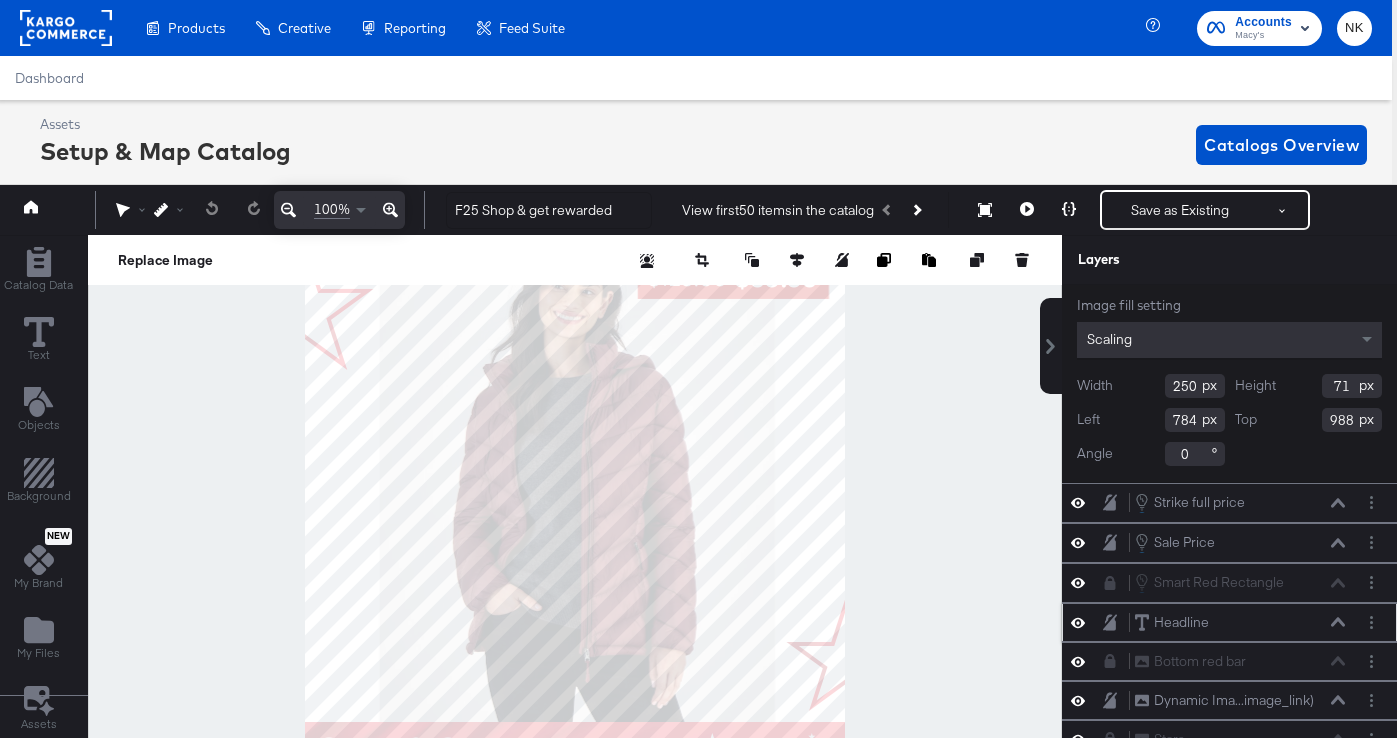 click 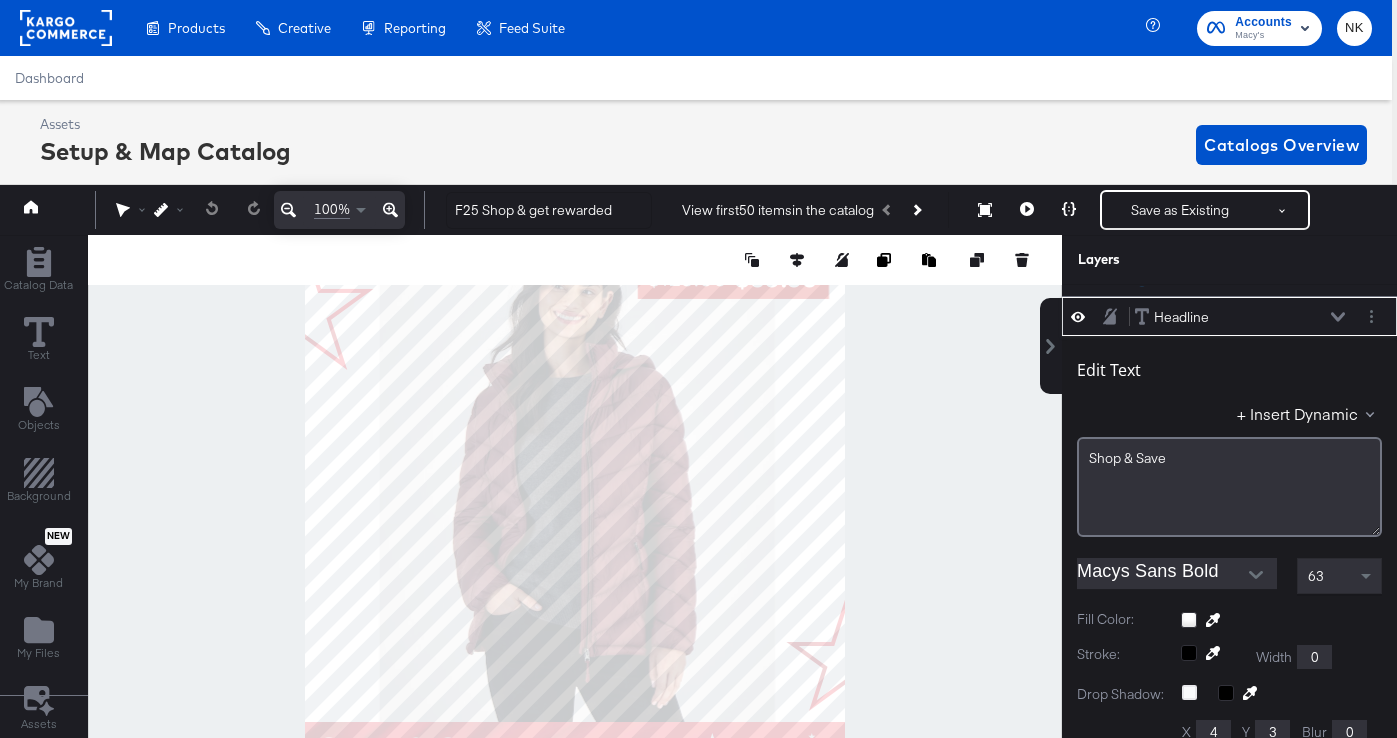 scroll, scrollTop: 159, scrollLeft: 0, axis: vertical 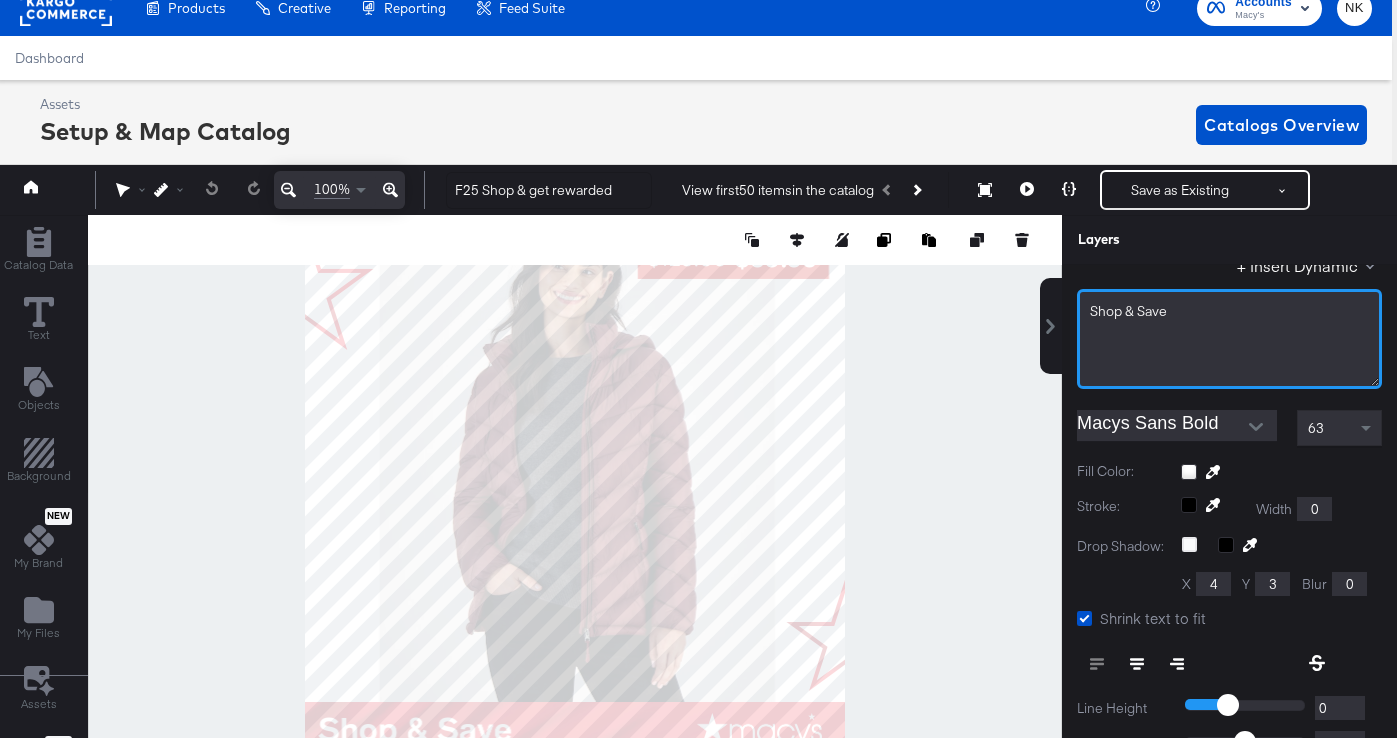 click on "Shop & Save" at bounding box center (1229, 339) 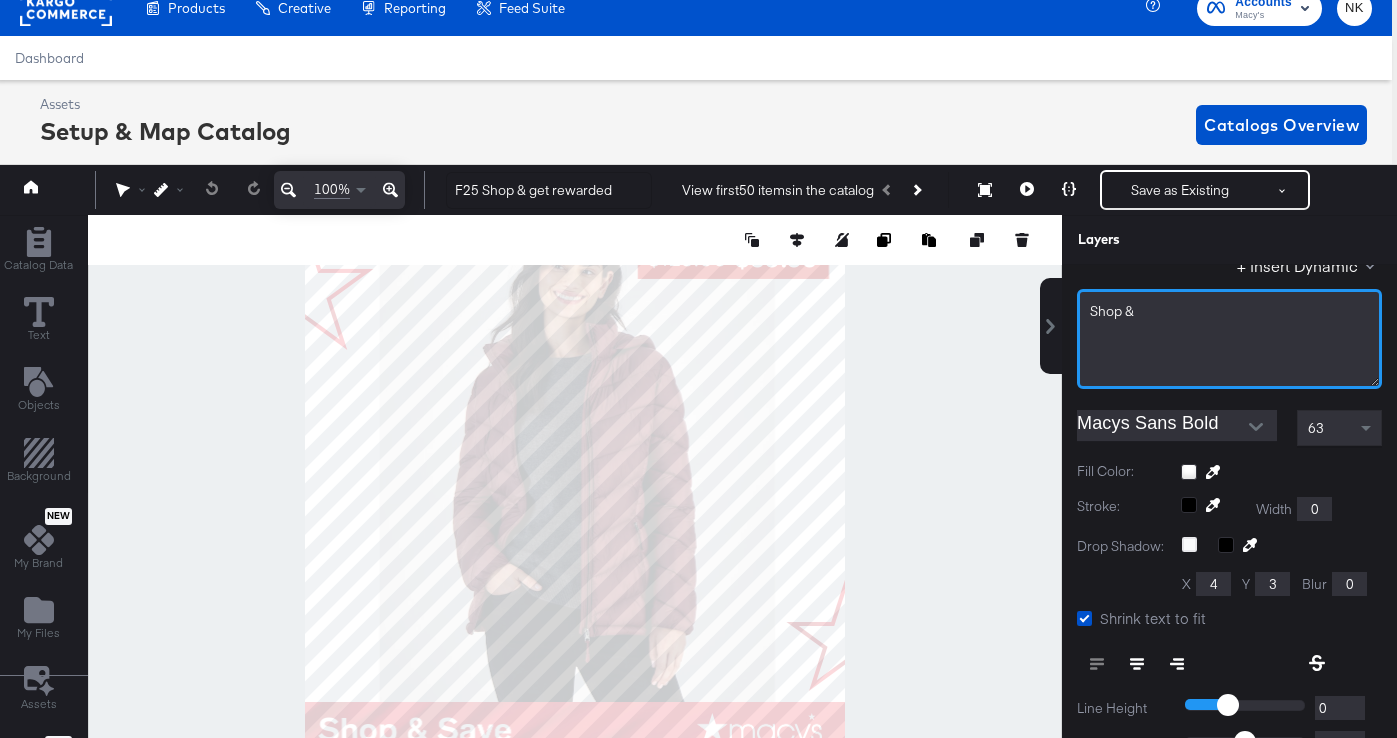 type 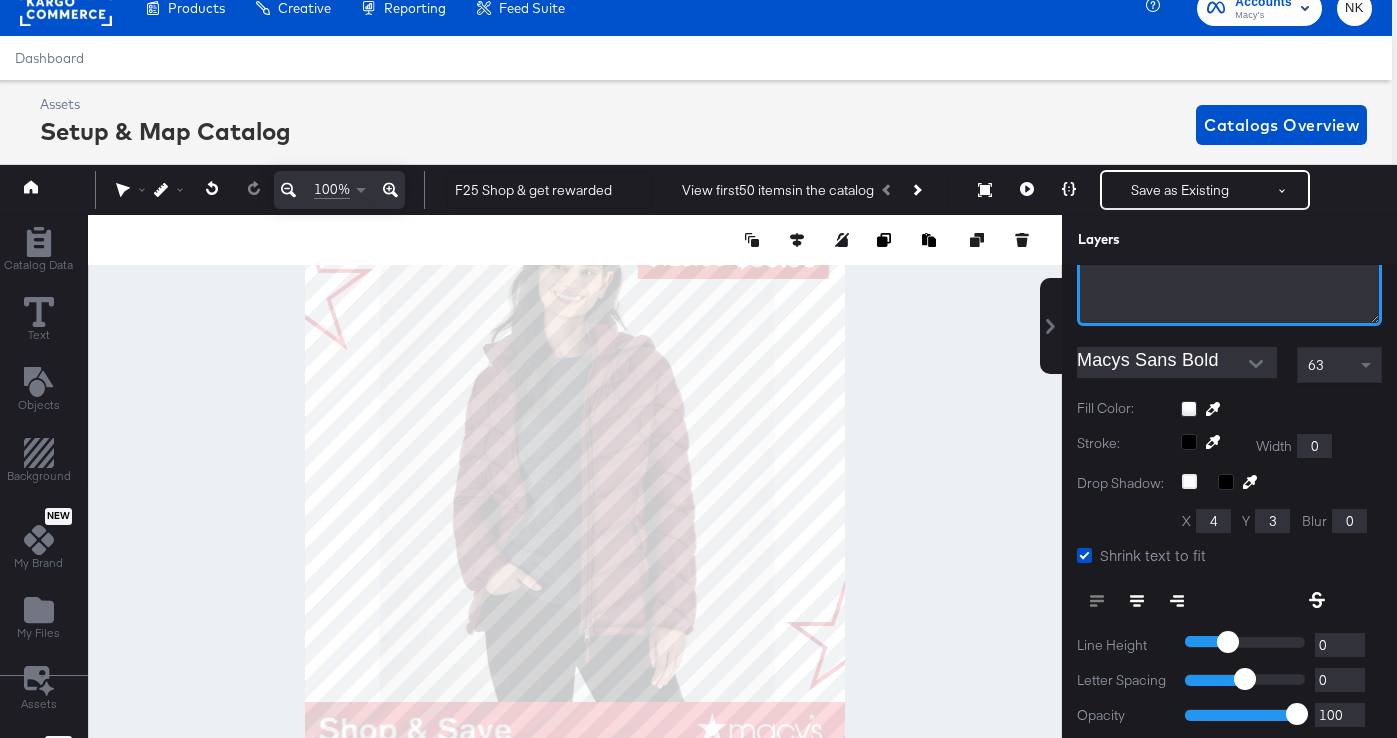 scroll, scrollTop: 340, scrollLeft: 0, axis: vertical 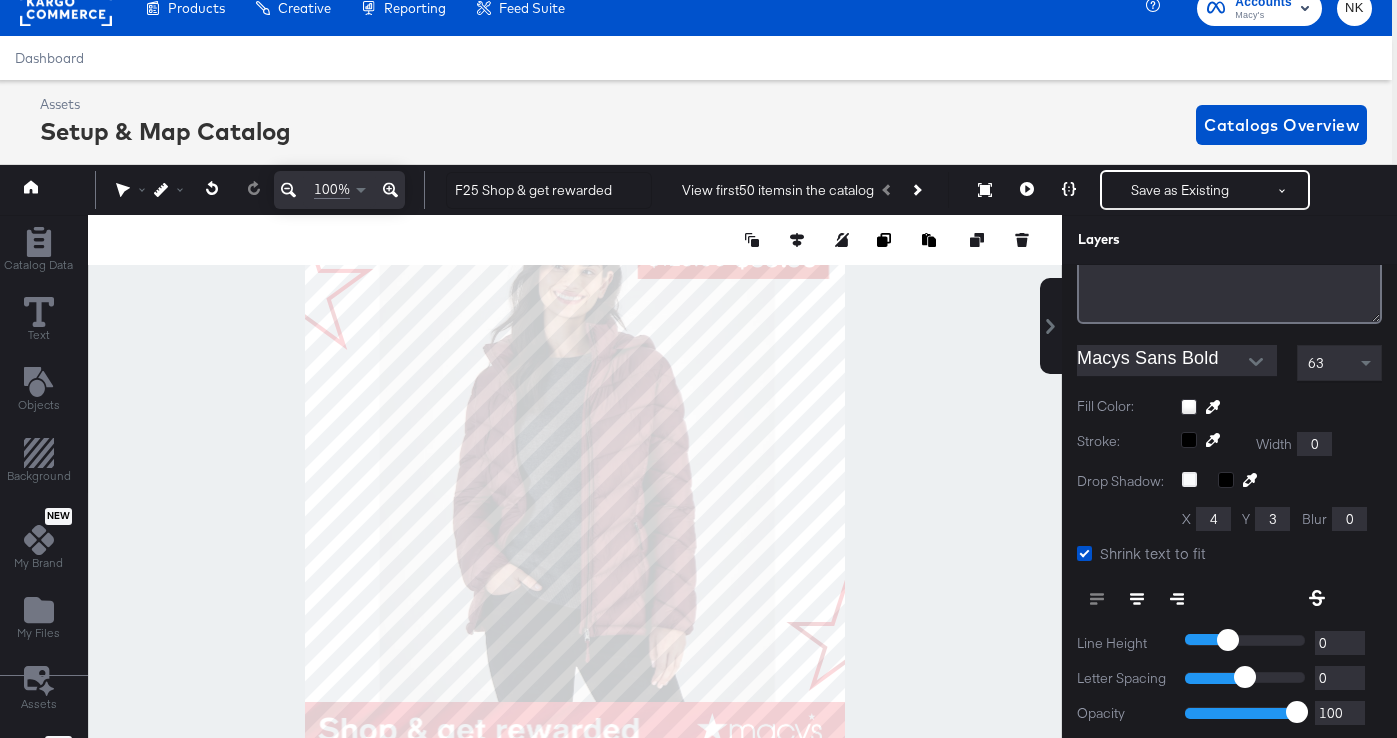 click at bounding box center [575, 489] 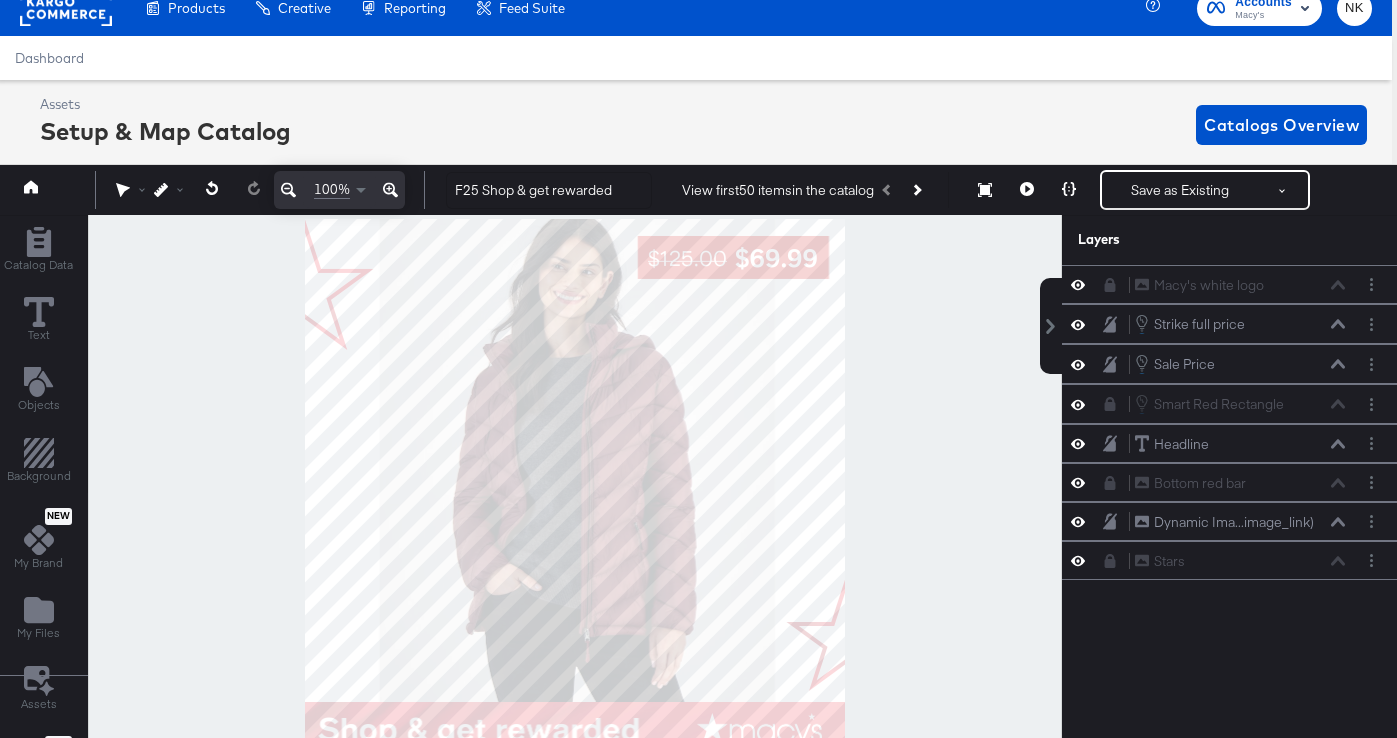 scroll, scrollTop: 0, scrollLeft: 0, axis: both 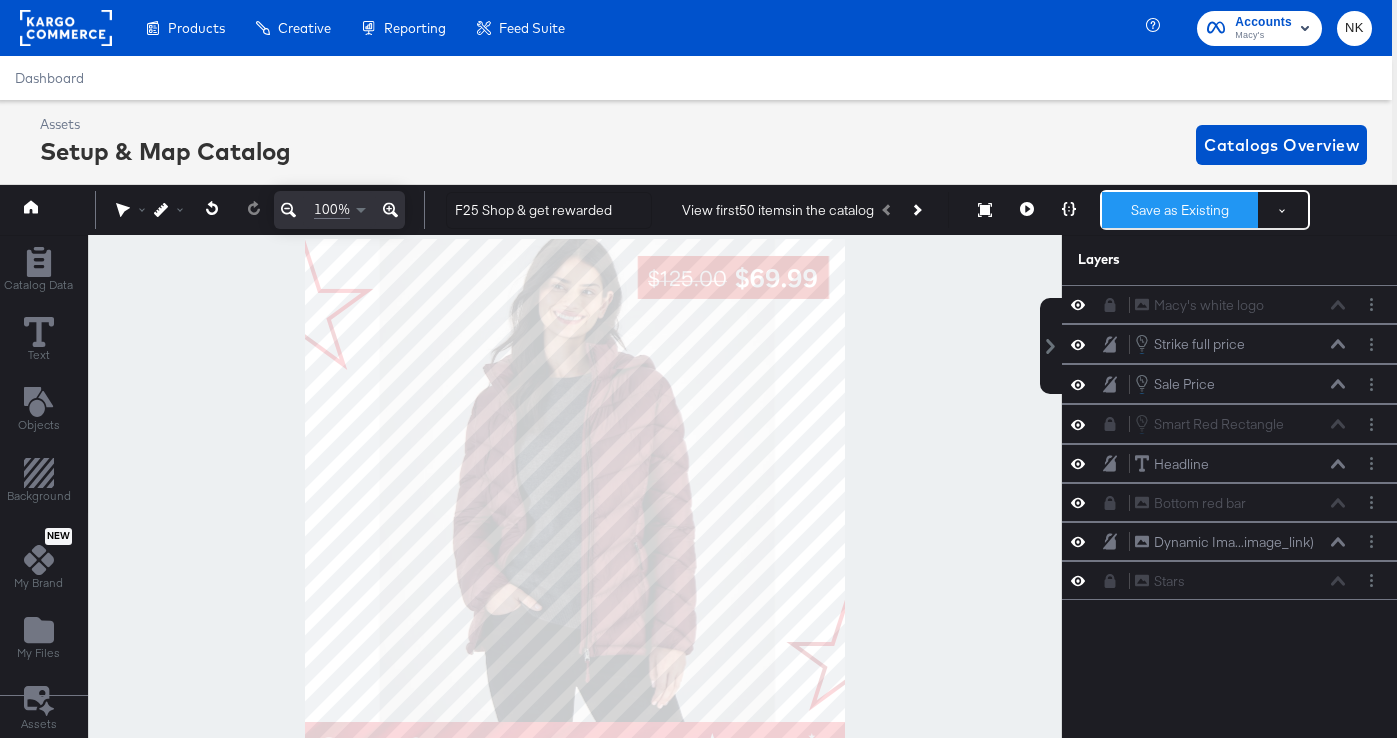 click on "Save as Existing" at bounding box center [1180, 210] 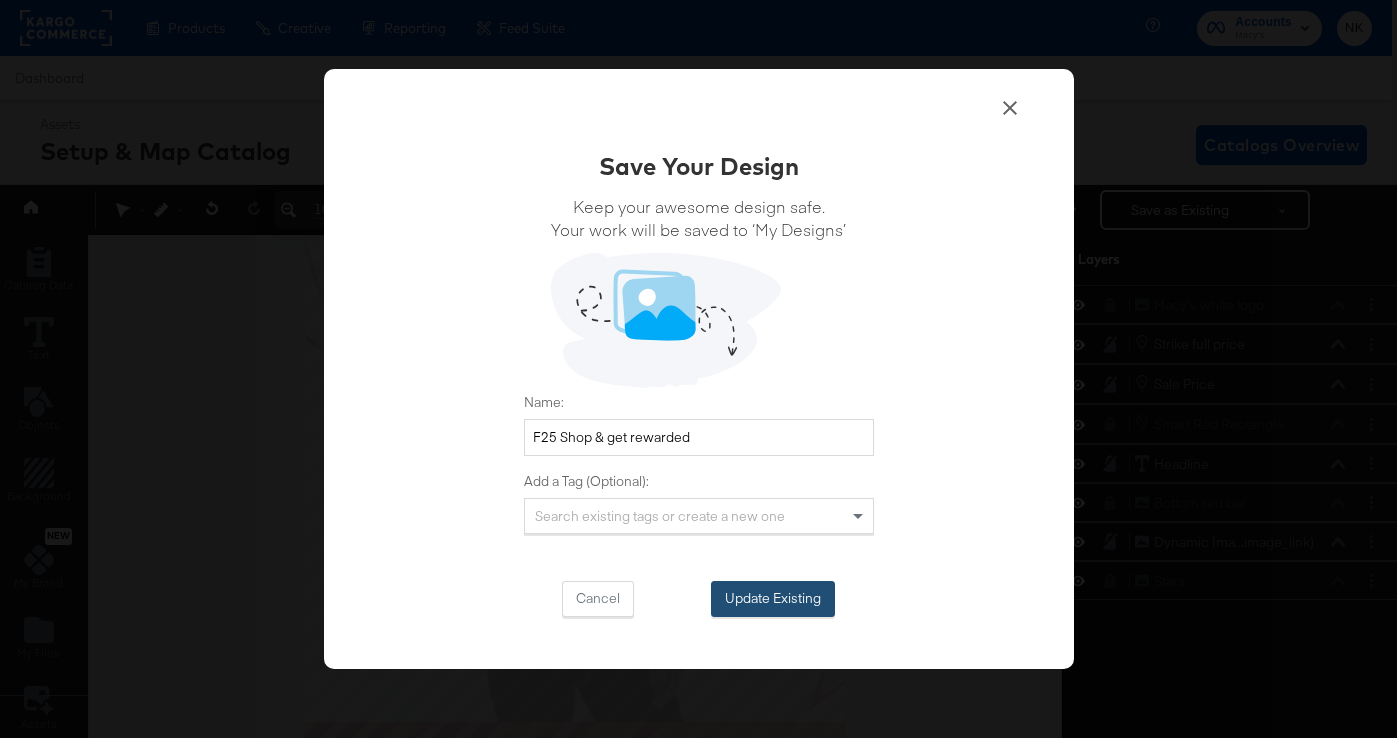 click on "Update Existing" at bounding box center [773, 599] 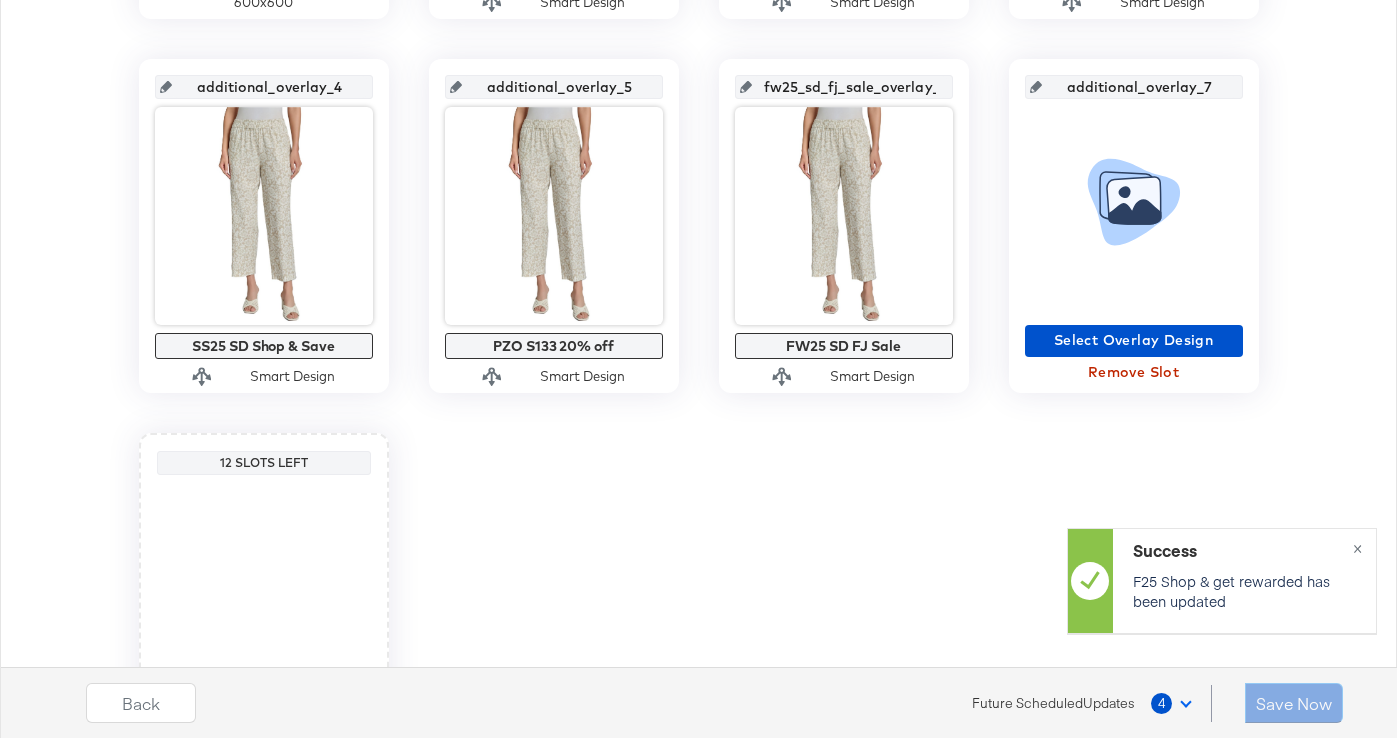 scroll, scrollTop: 821, scrollLeft: 0, axis: vertical 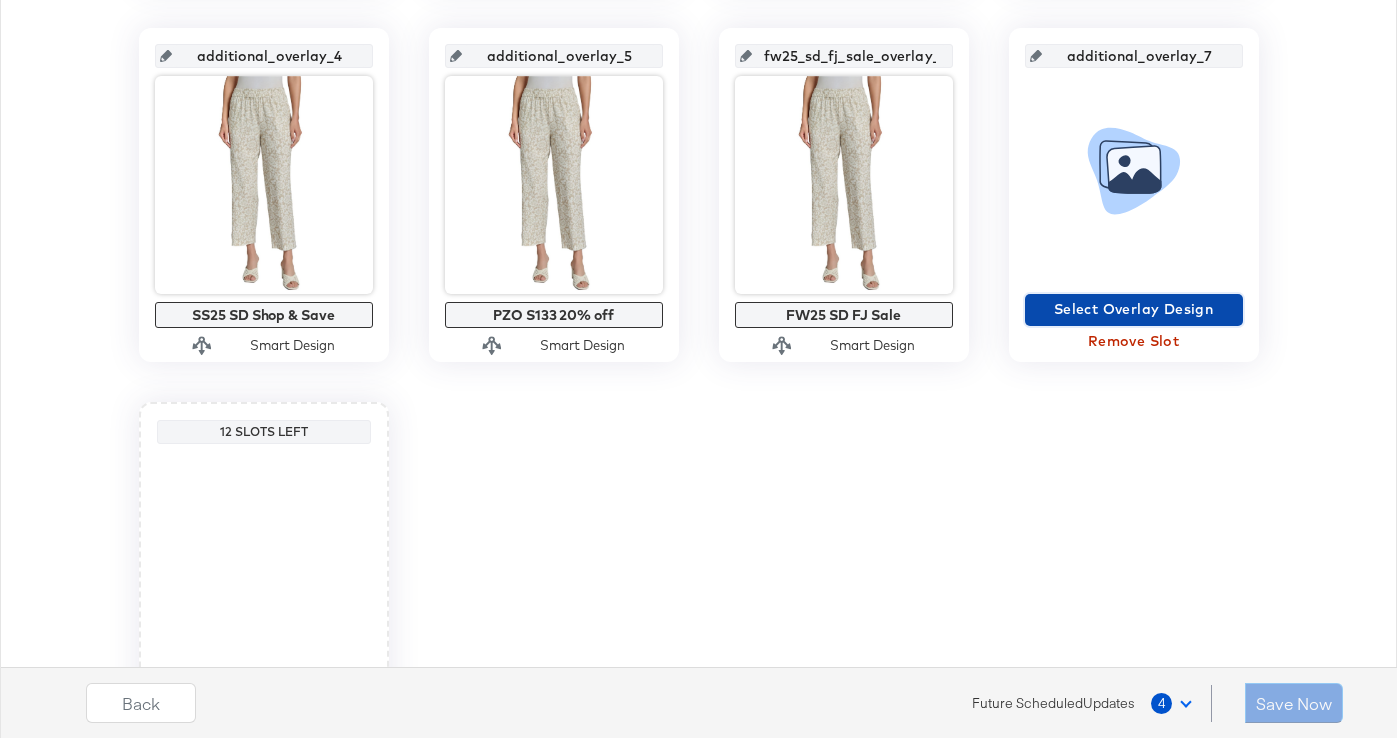 click on "Select Overlay Design" at bounding box center [1134, 309] 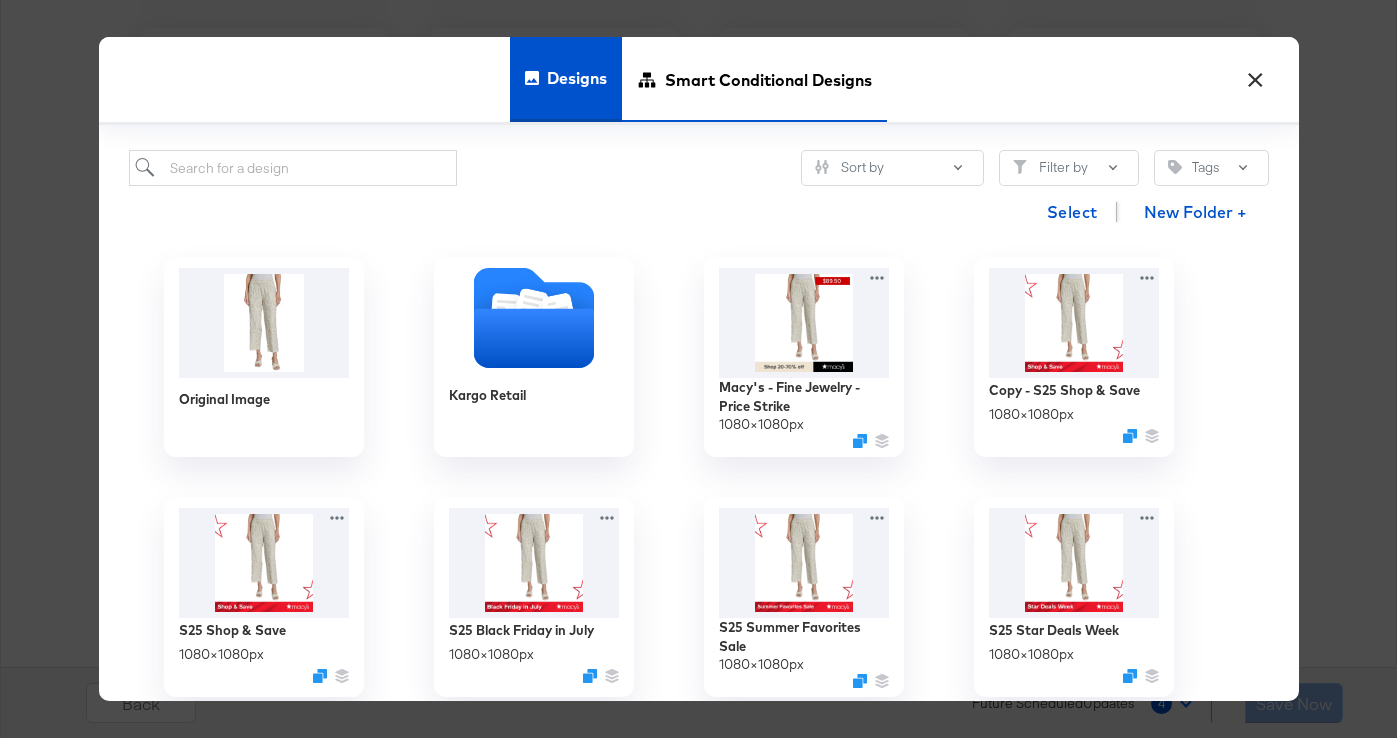 click on "Smart Conditional Designs" at bounding box center [768, 79] 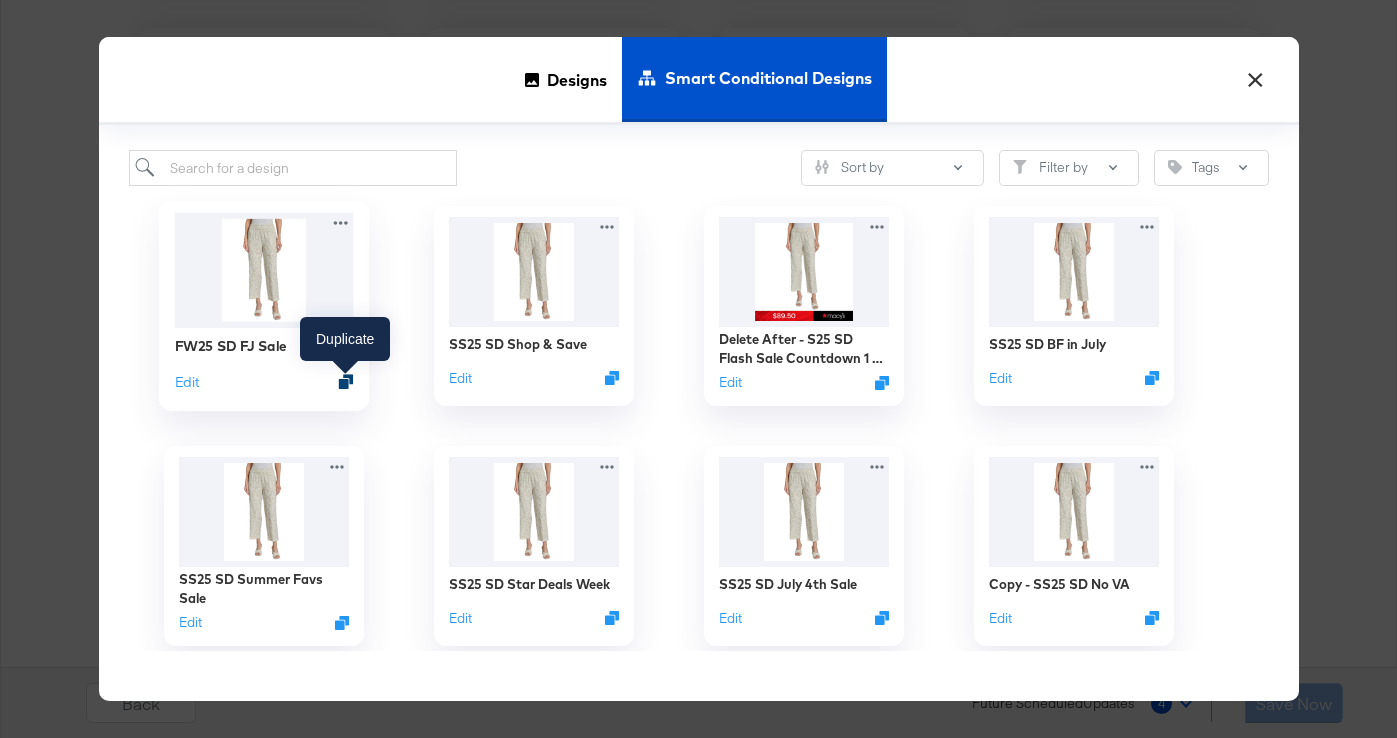 click 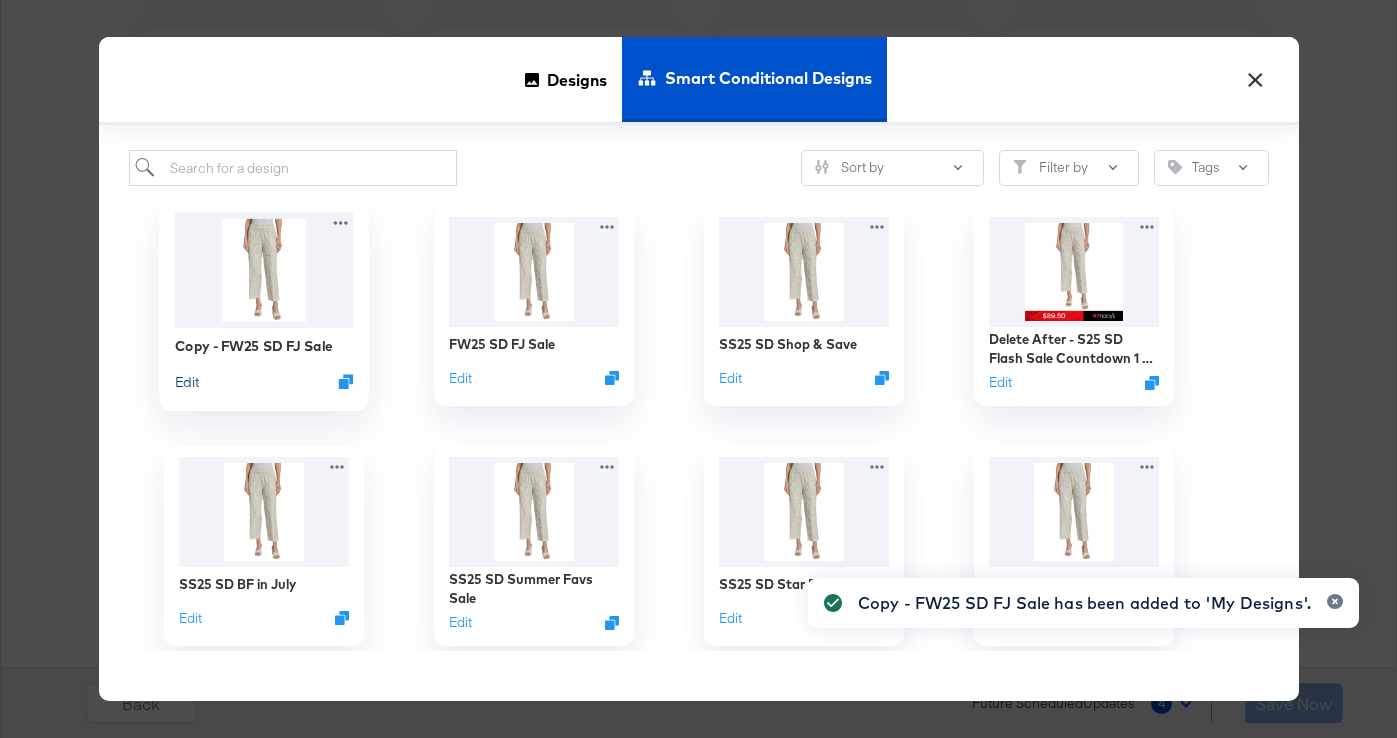 click on "Edit" at bounding box center [186, 381] 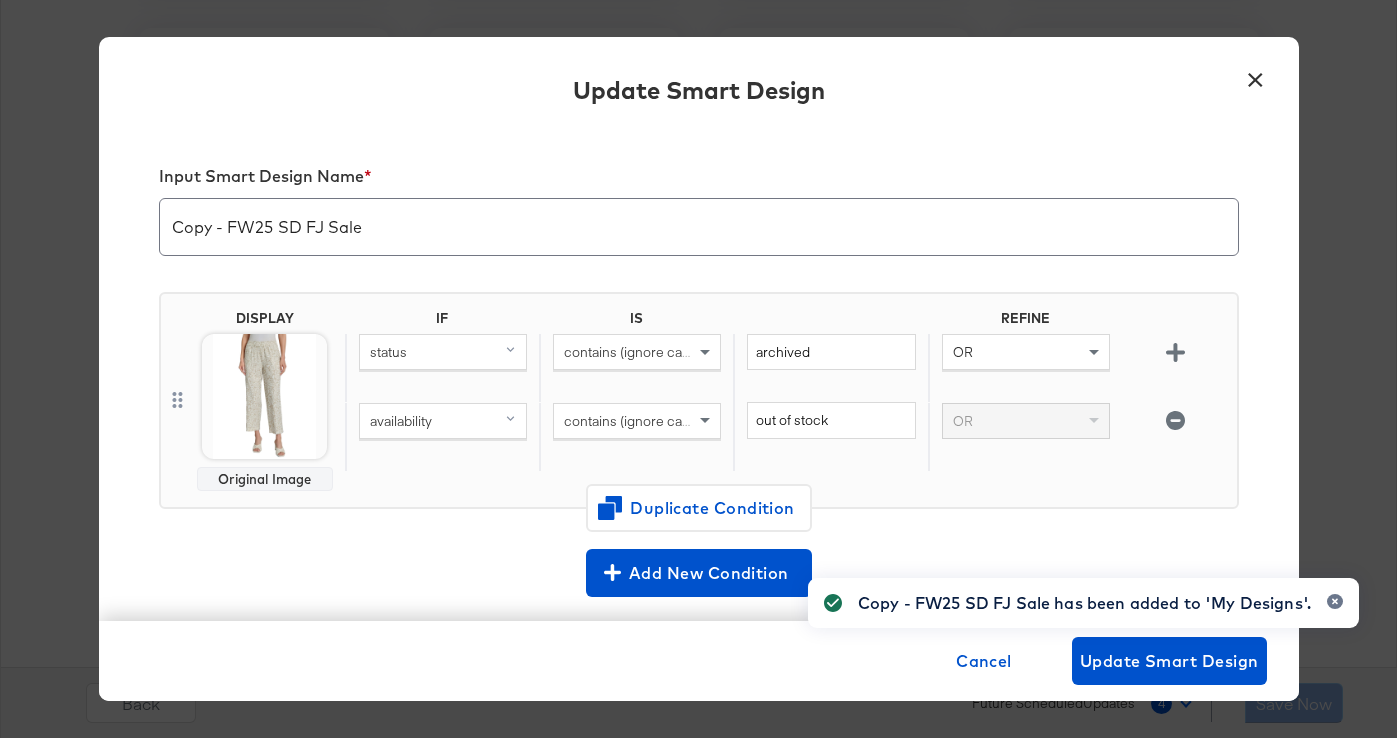 click on "Copy - FW25 SD FJ Sale" at bounding box center (699, 219) 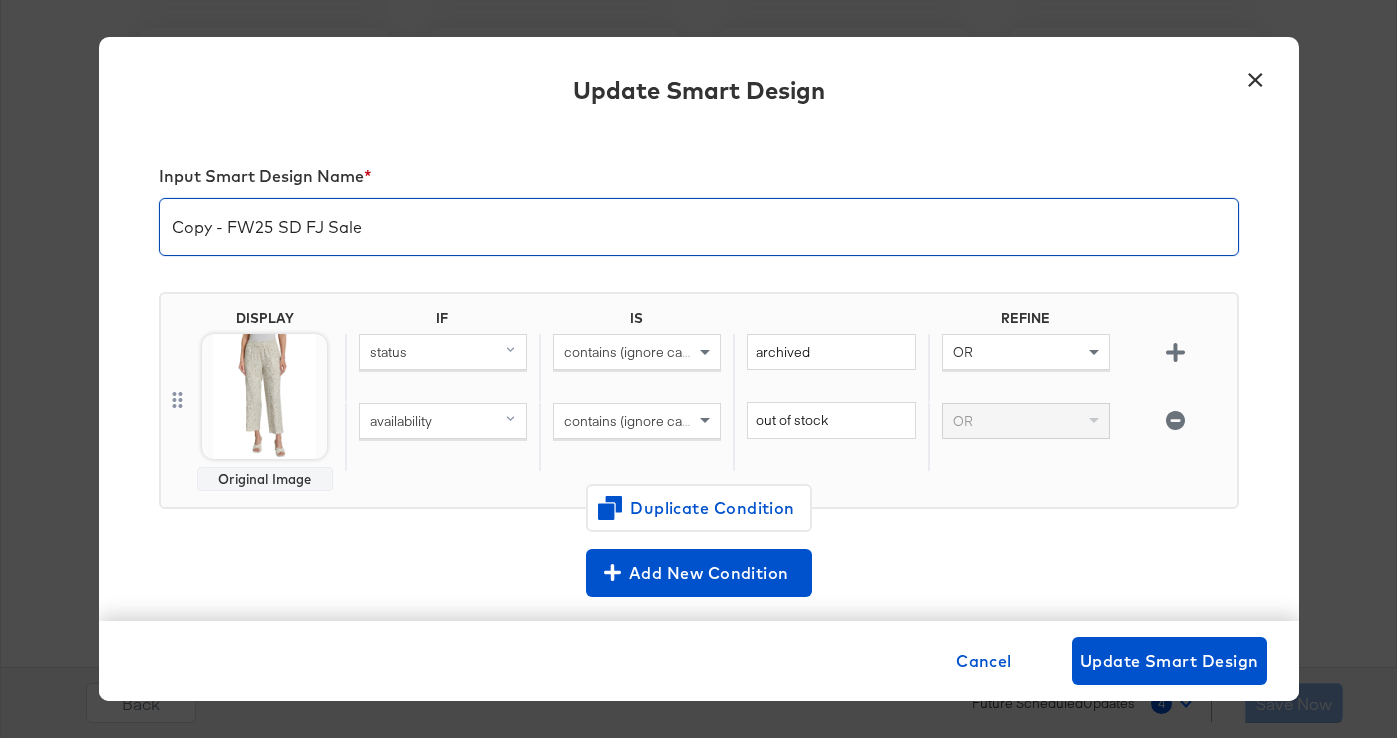 drag, startPoint x: 315, startPoint y: 227, endPoint x: 367, endPoint y: 227, distance: 52 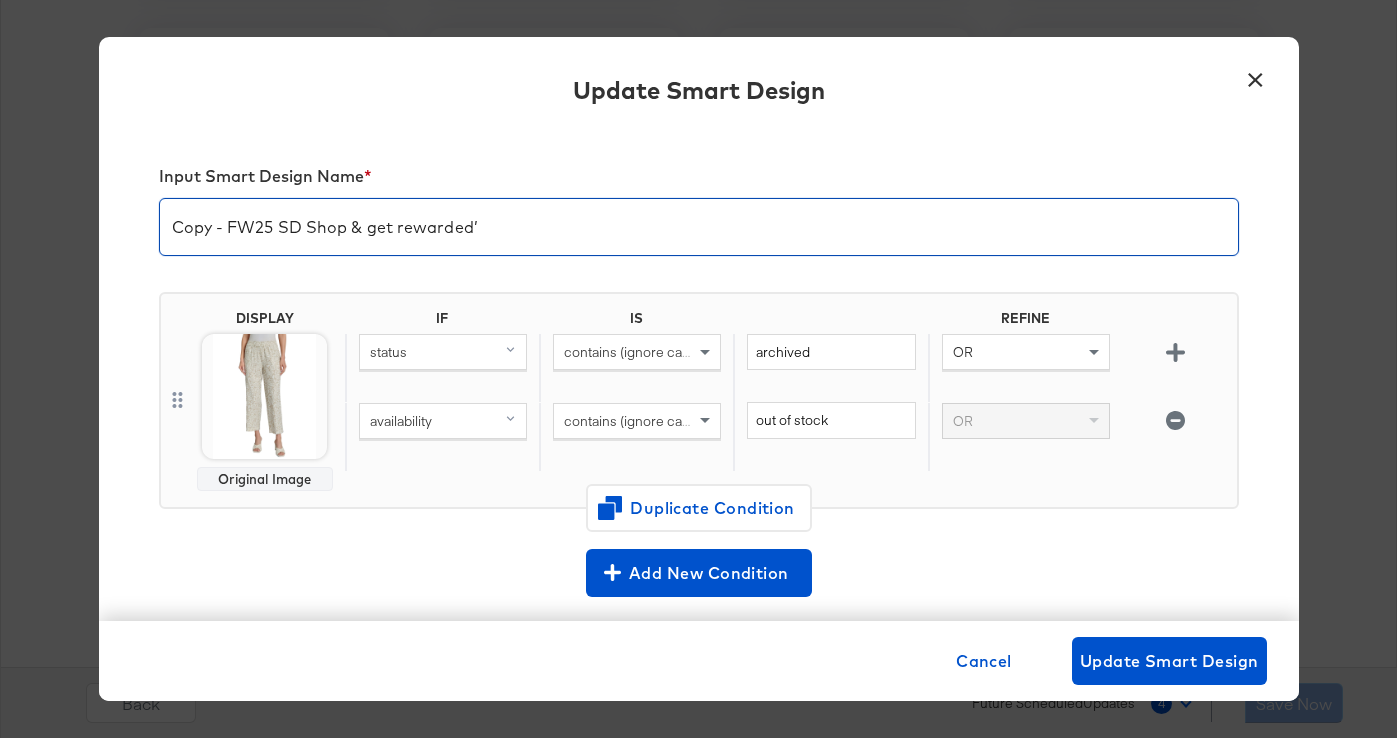 click on "Copy - FW25 SD Shop & get rewarded’" at bounding box center (699, 219) 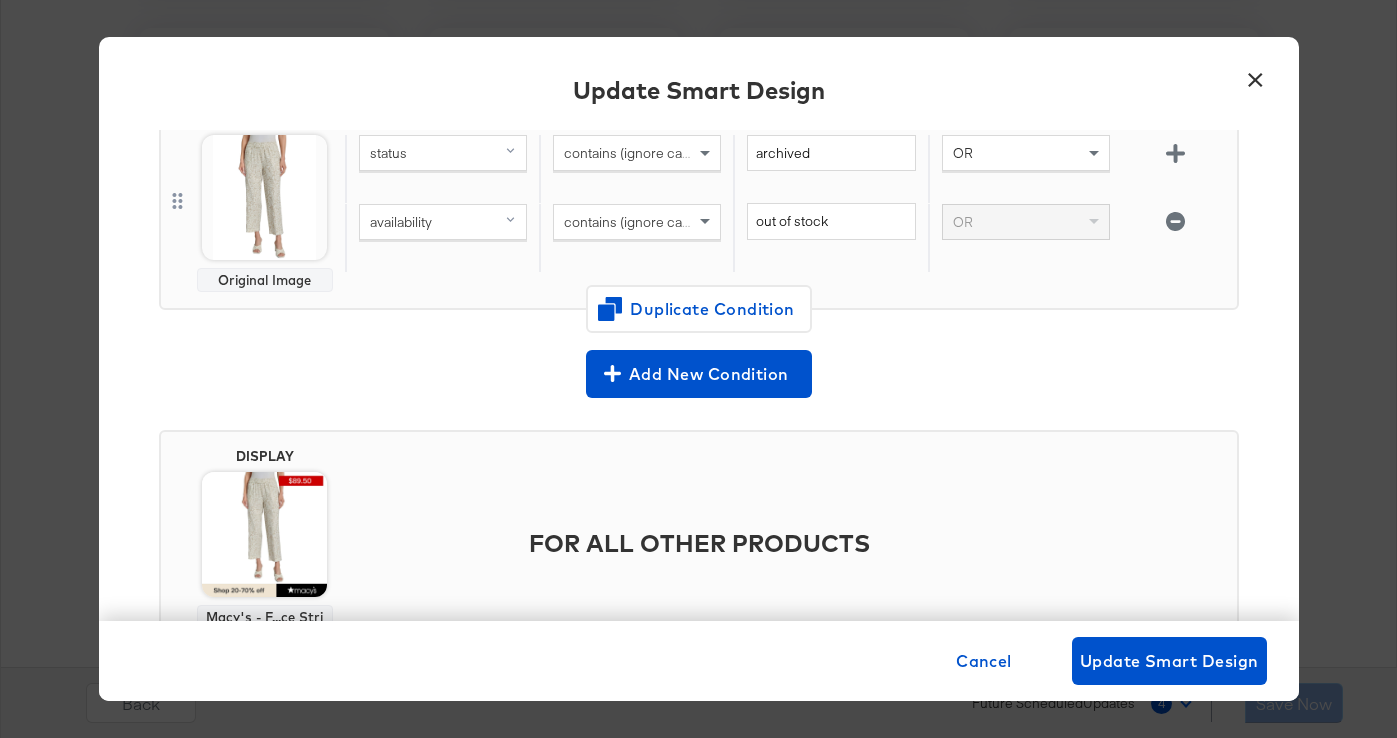 scroll, scrollTop: 292, scrollLeft: 0, axis: vertical 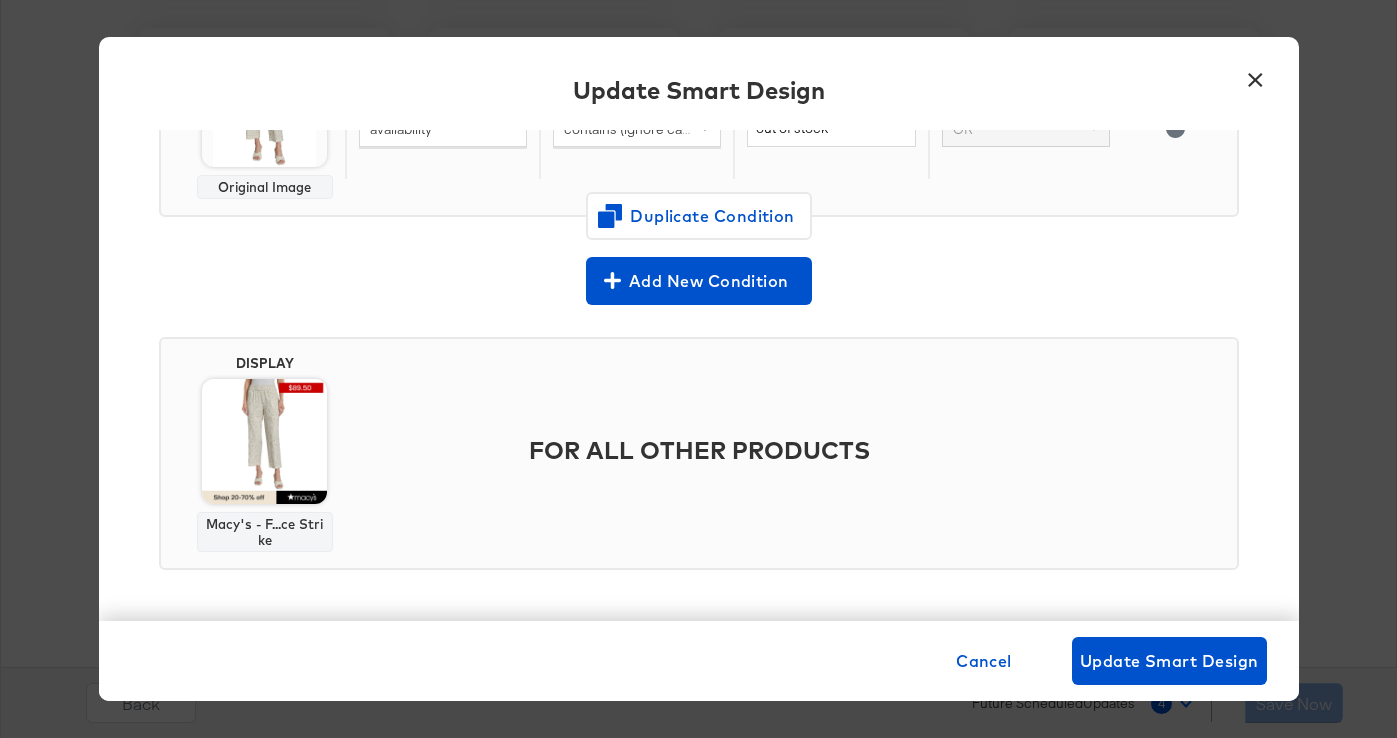 click at bounding box center [264, 441] 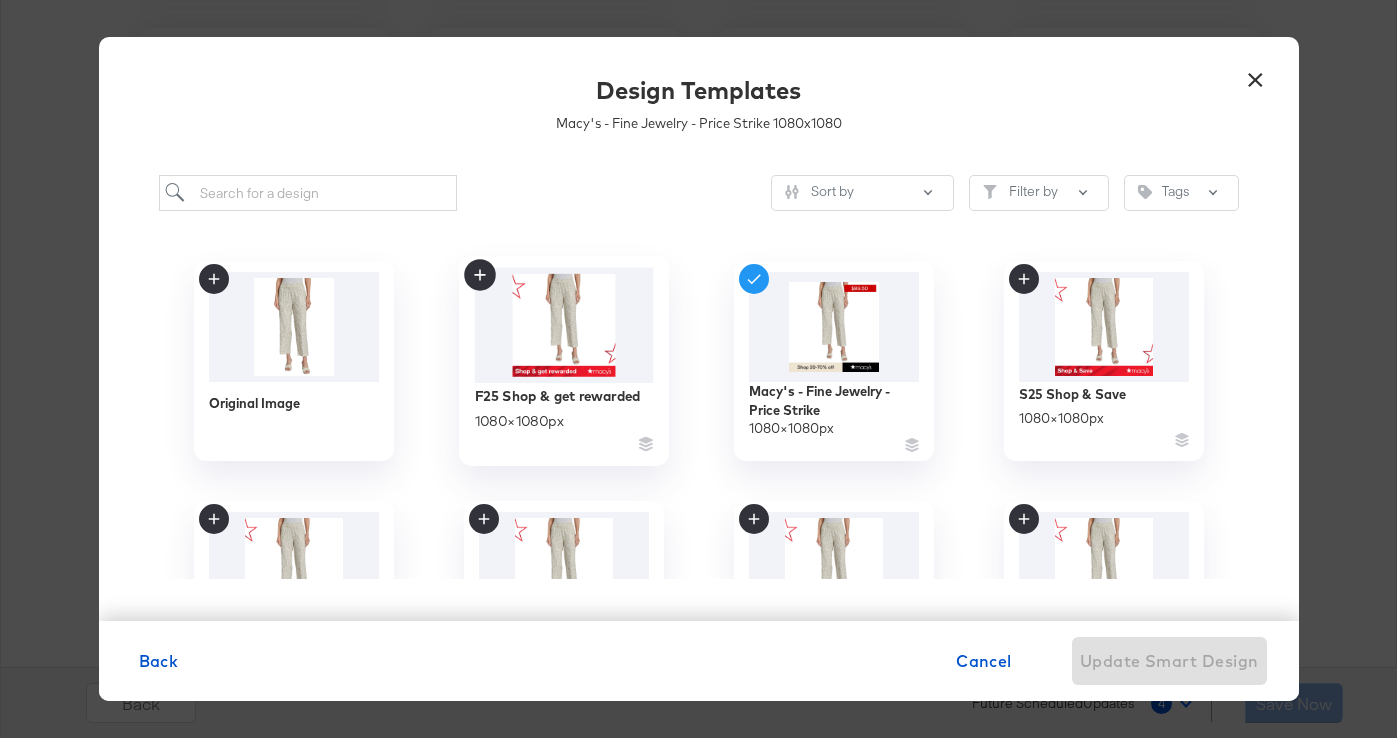 click at bounding box center (563, 325) 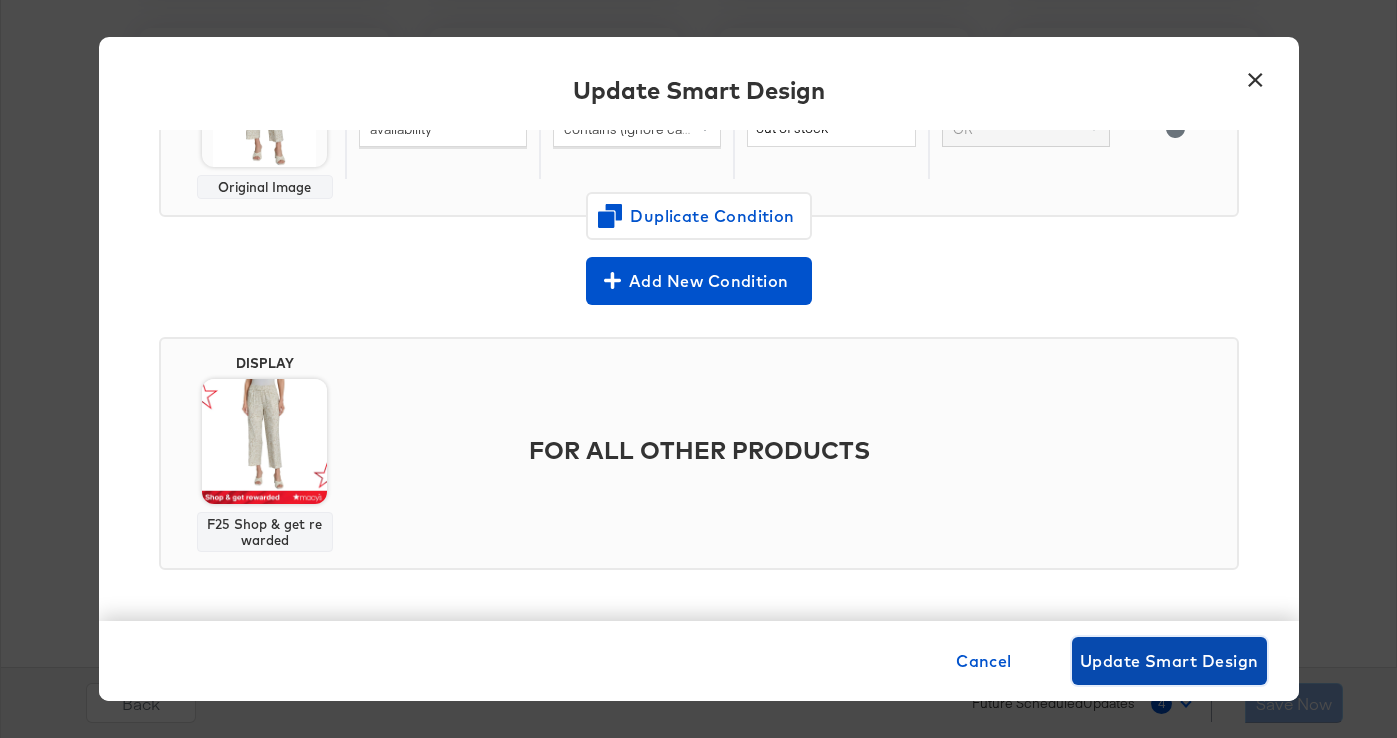 click on "Update Smart Design" at bounding box center (1169, 661) 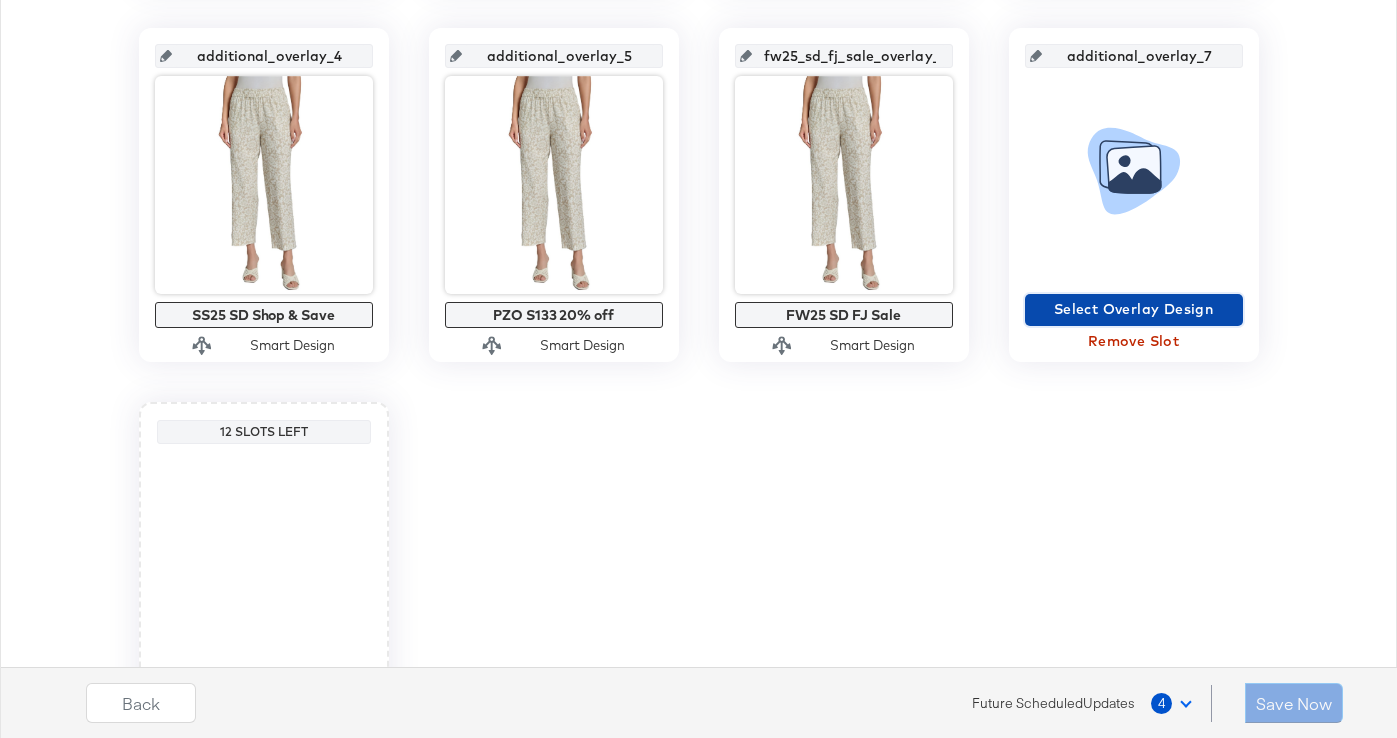 click on "Select Overlay Design" at bounding box center (1134, 309) 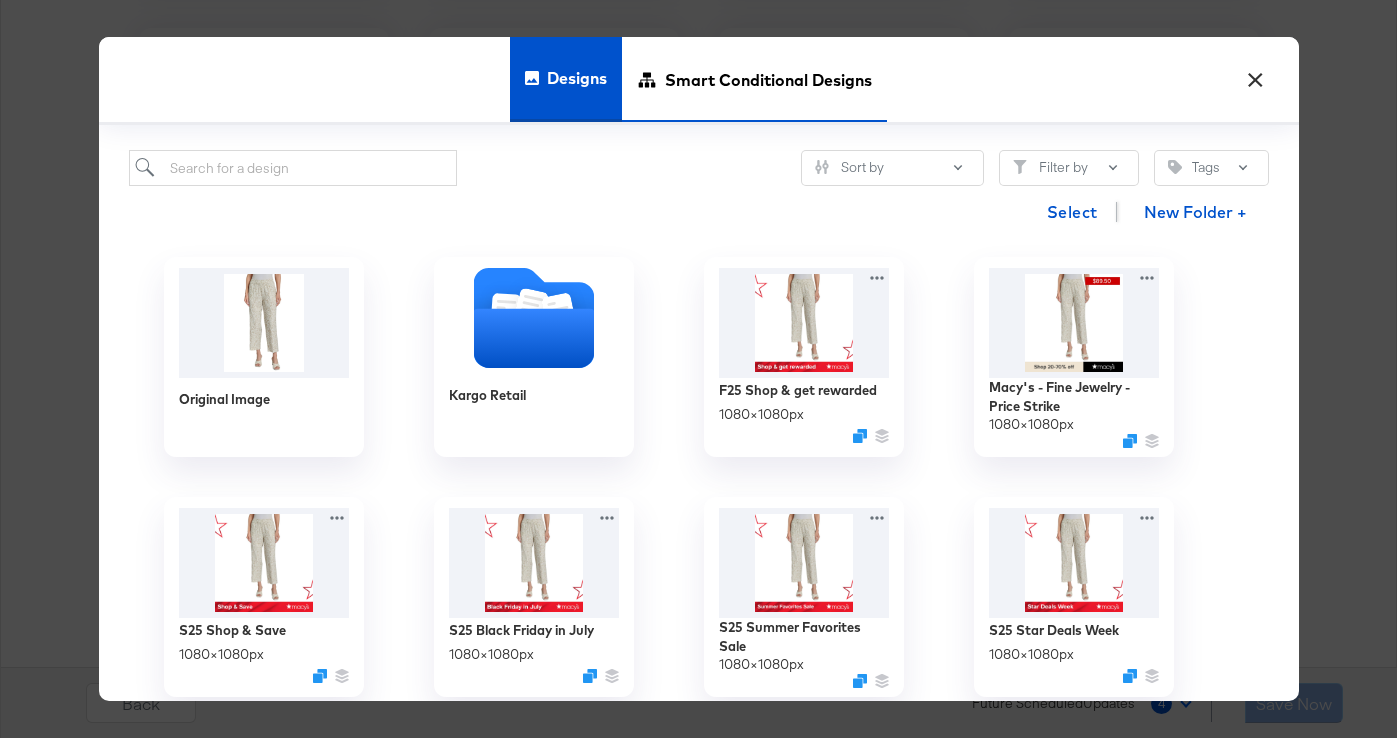 click on "Smart Conditional Designs" at bounding box center (768, 79) 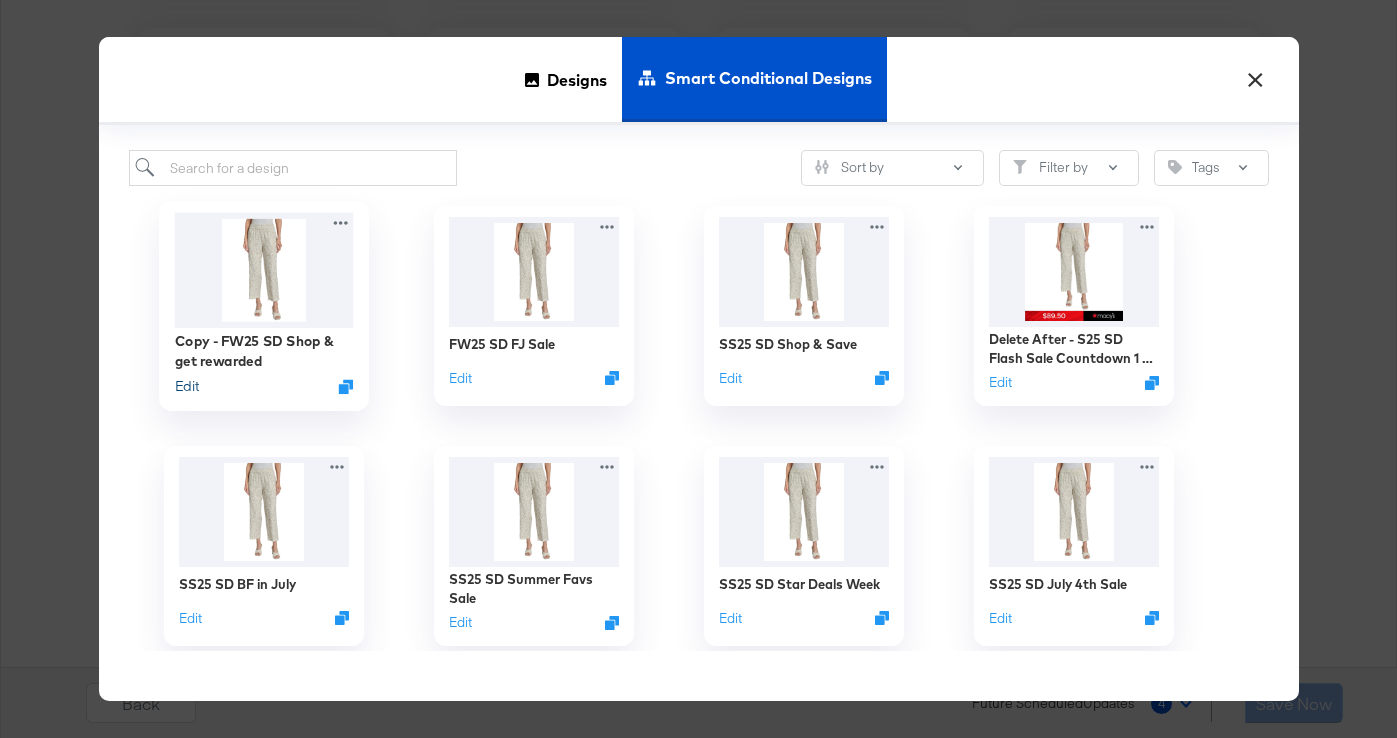 click on "Edit" at bounding box center [186, 386] 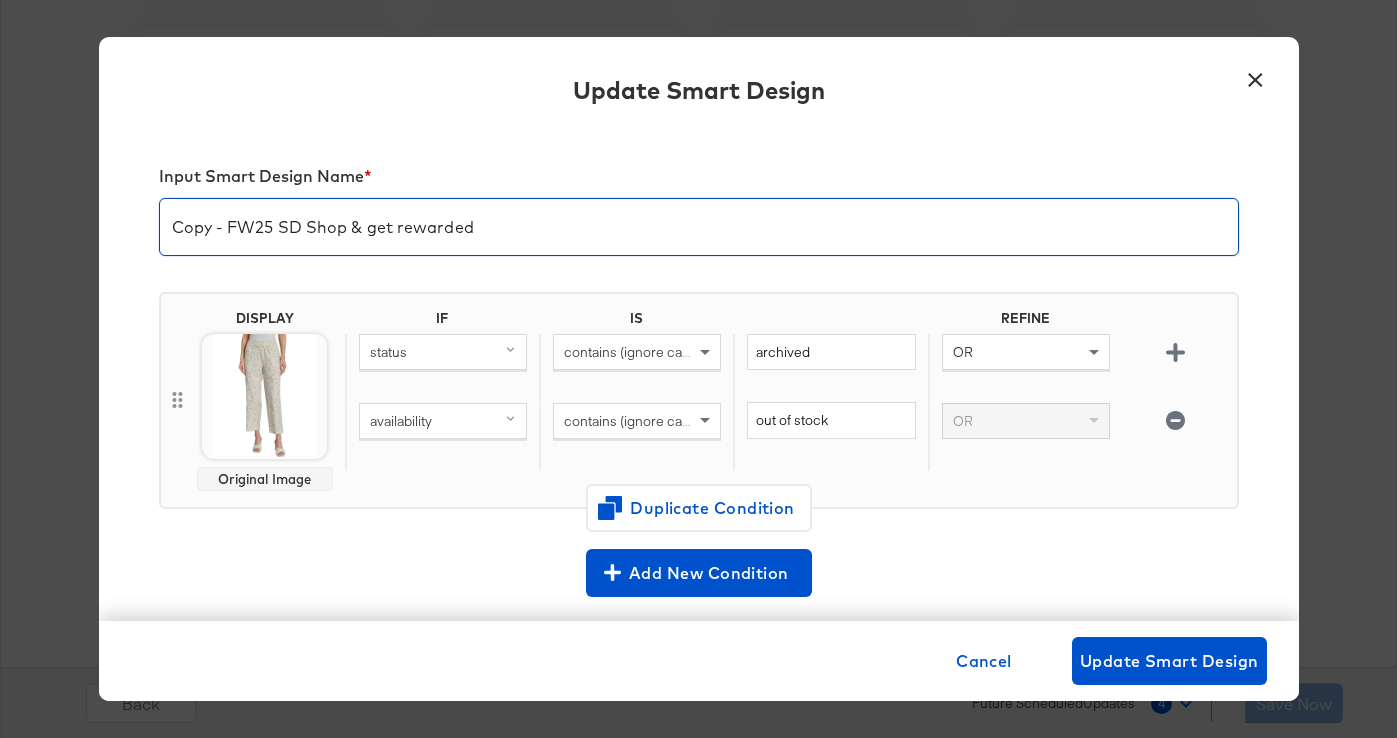 drag, startPoint x: 225, startPoint y: 225, endPoint x: 147, endPoint y: 226, distance: 78.00641 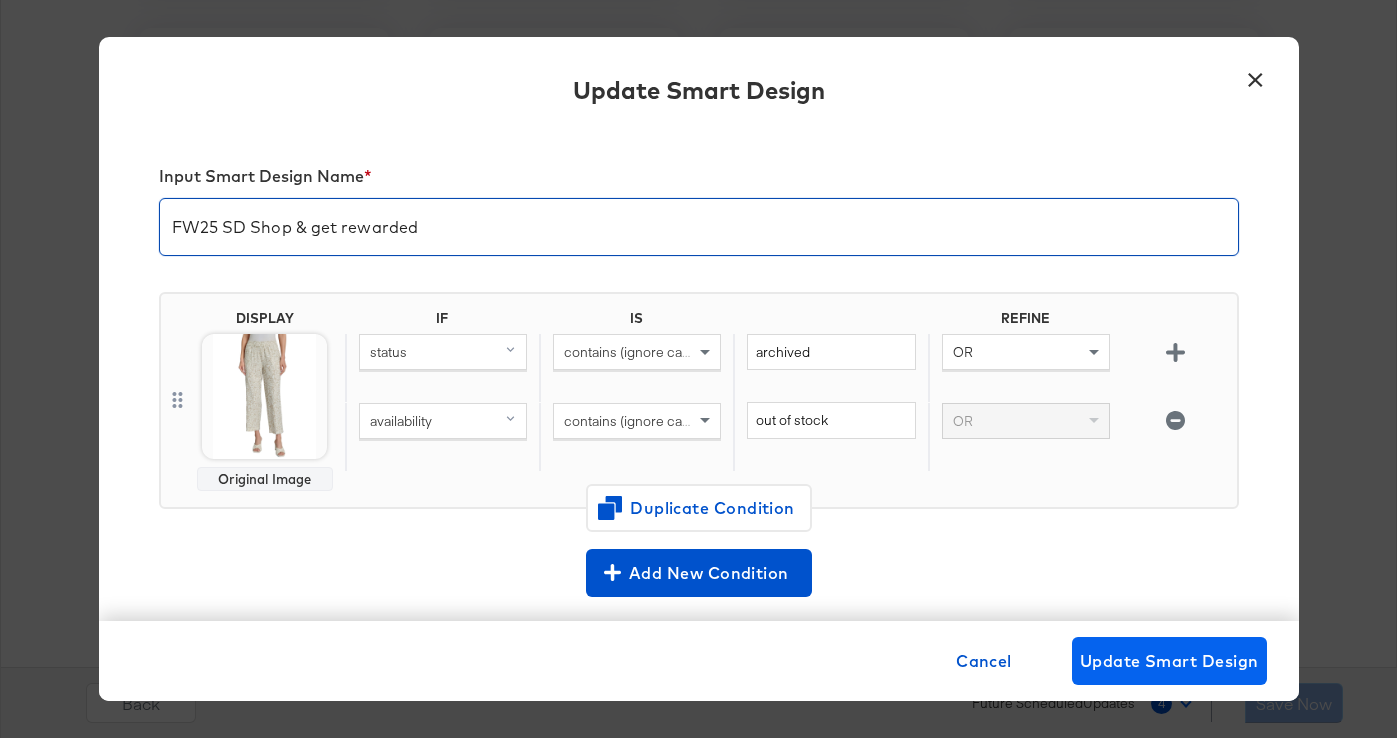 type on "FW25 SD Shop & get rewarded" 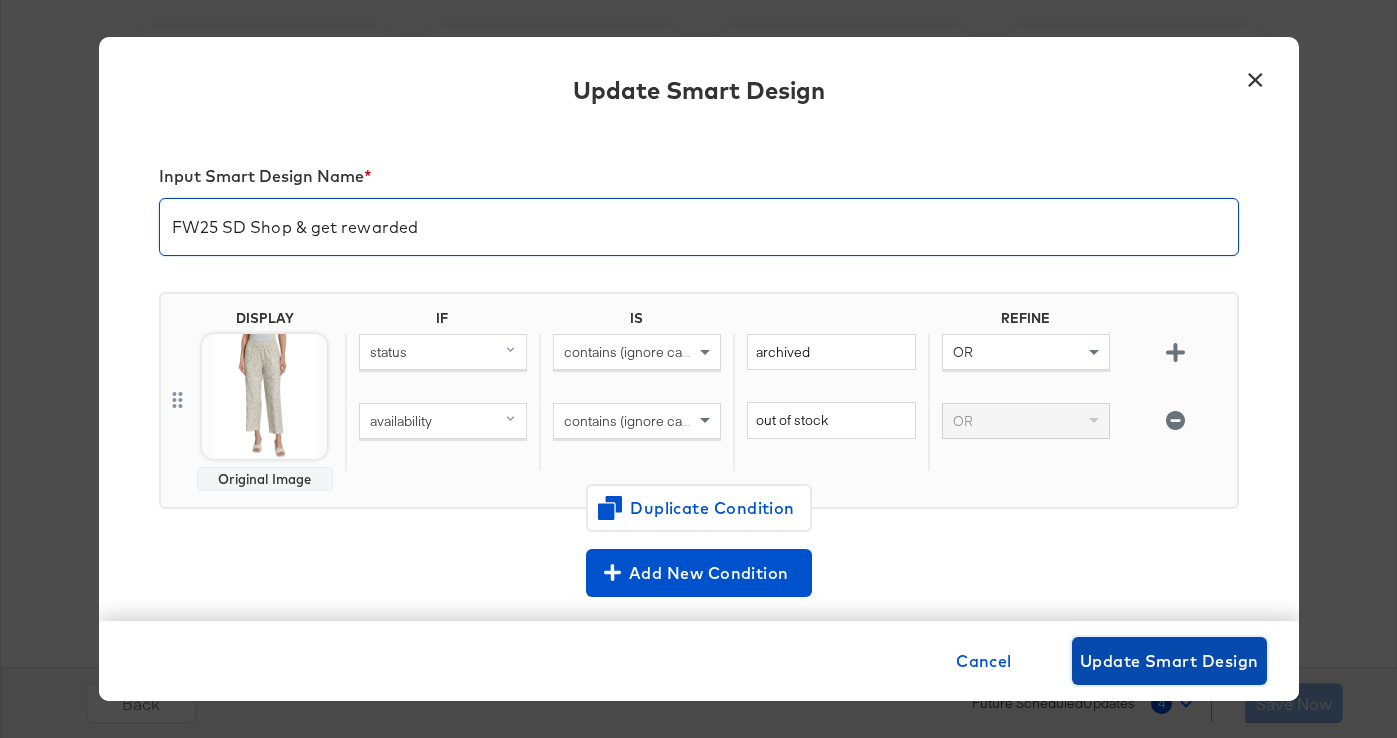 click on "Update Smart Design" at bounding box center (1169, 661) 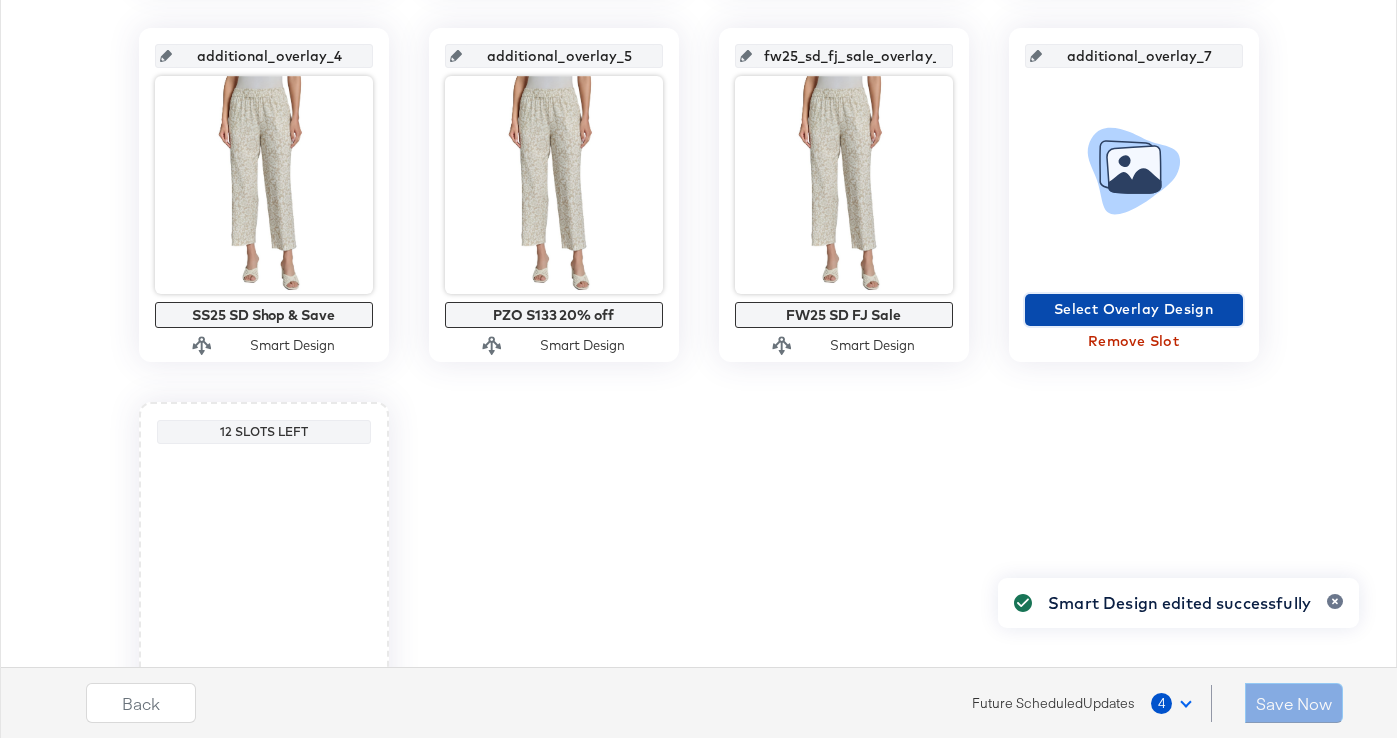 click on "Select Overlay Design" at bounding box center (1134, 309) 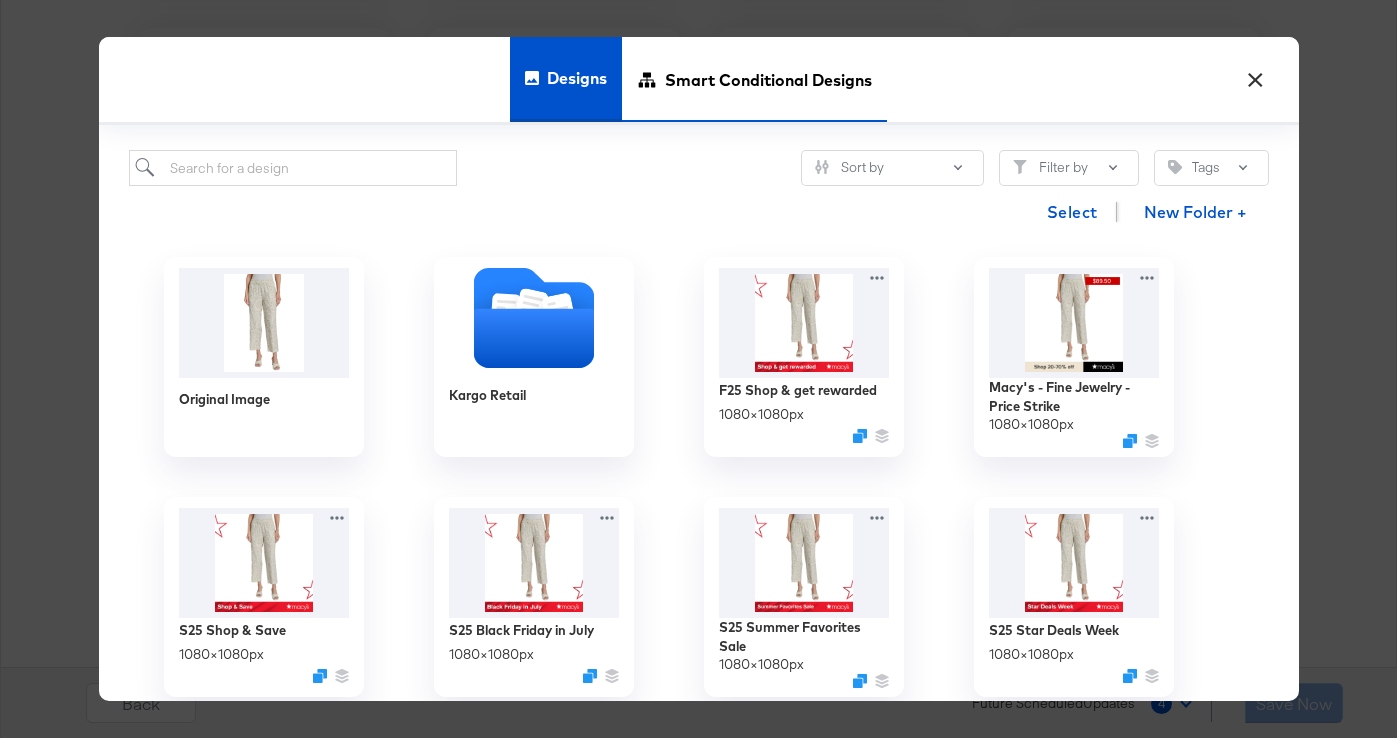 click on "Smart Conditional Designs" at bounding box center [768, 79] 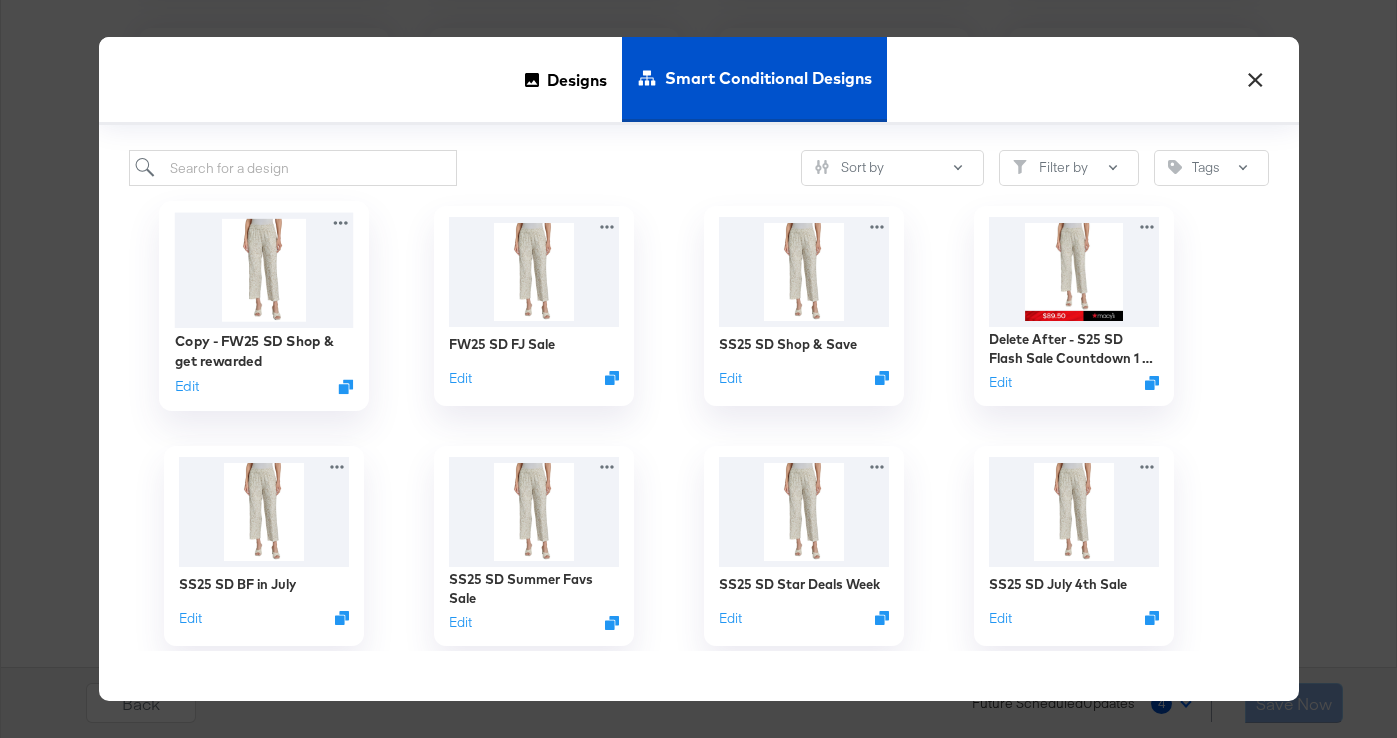 click at bounding box center (263, 270) 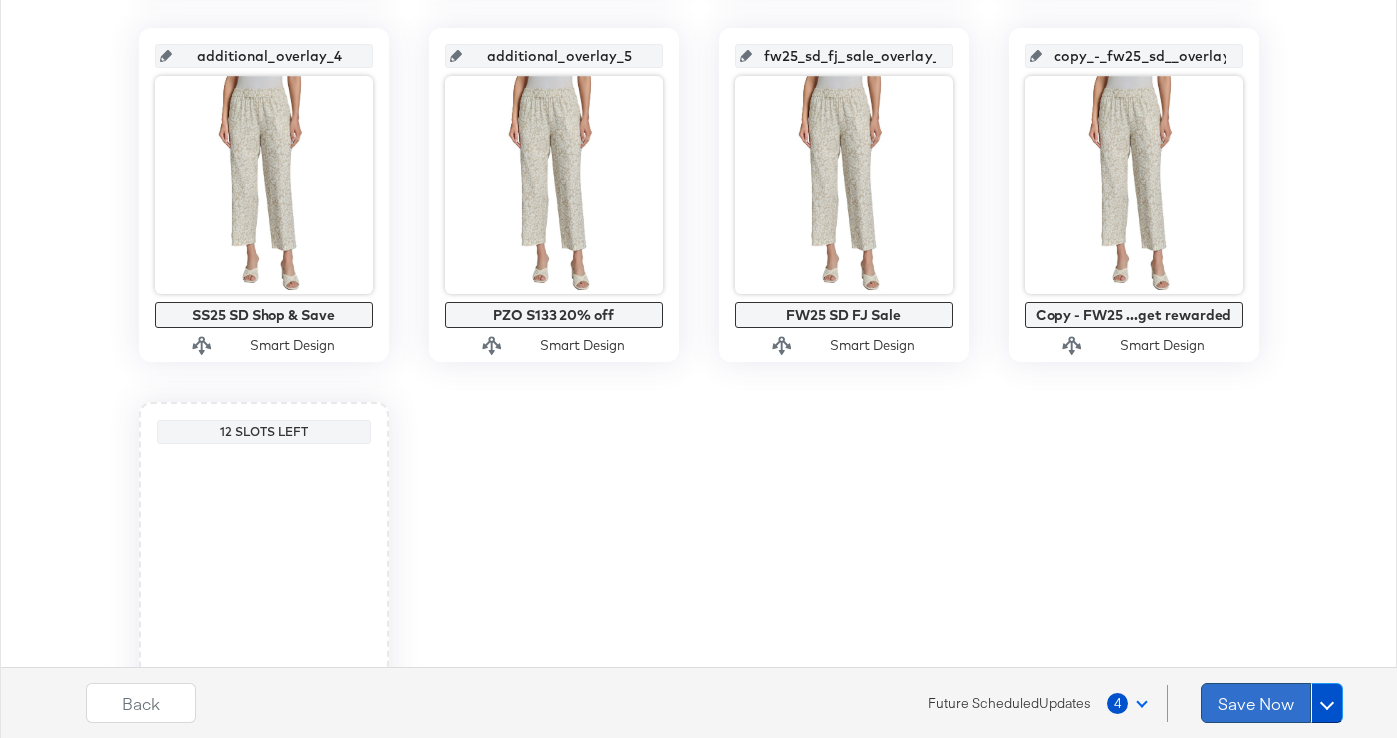 click on "Save Now" at bounding box center (1256, 703) 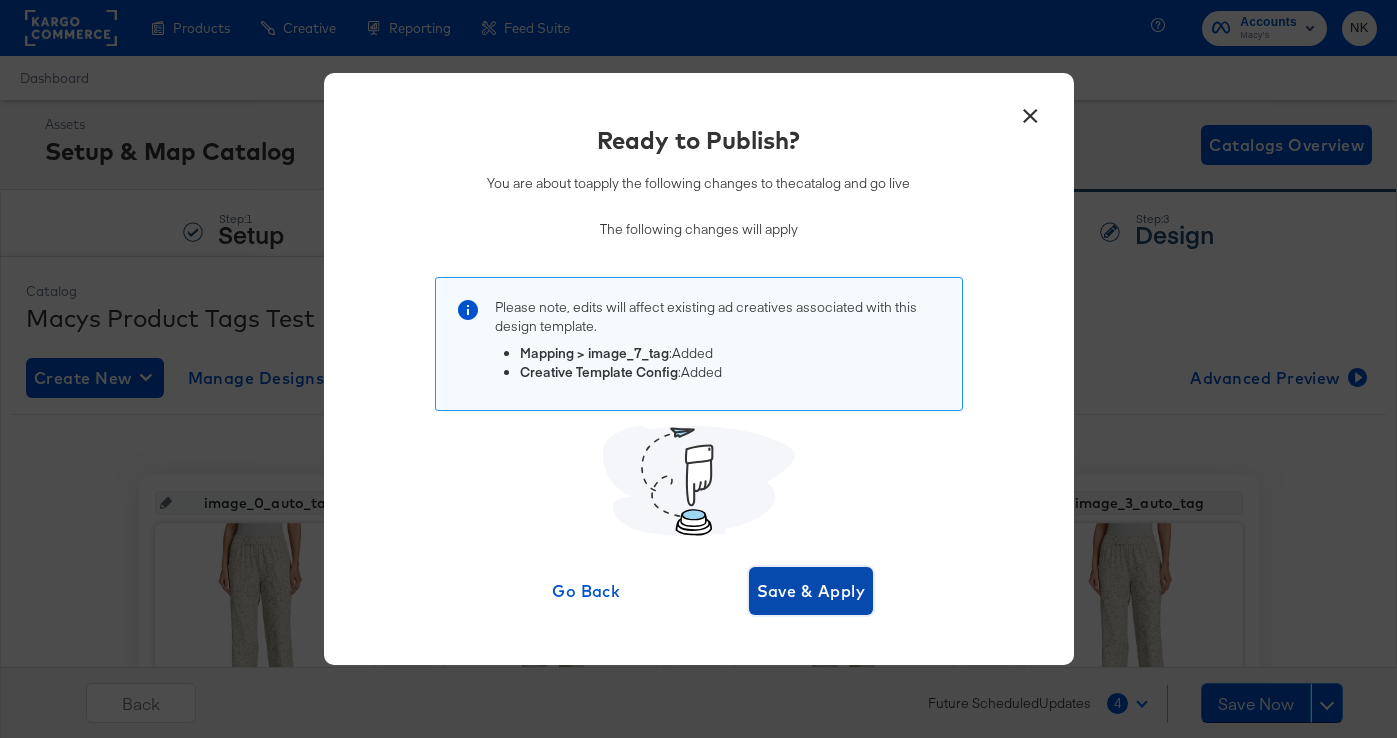 click on "Save & Apply" at bounding box center [811, 591] 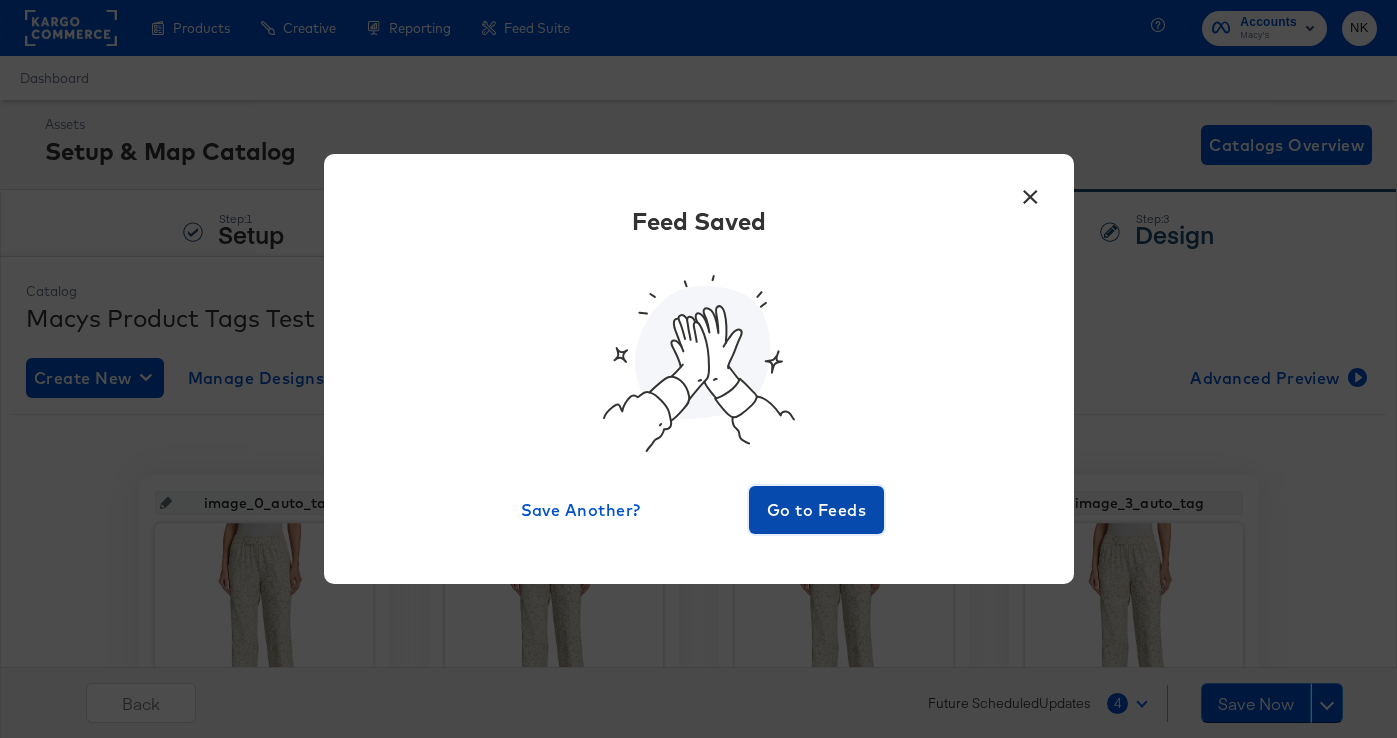 click on "Go to Feeds" at bounding box center [817, 510] 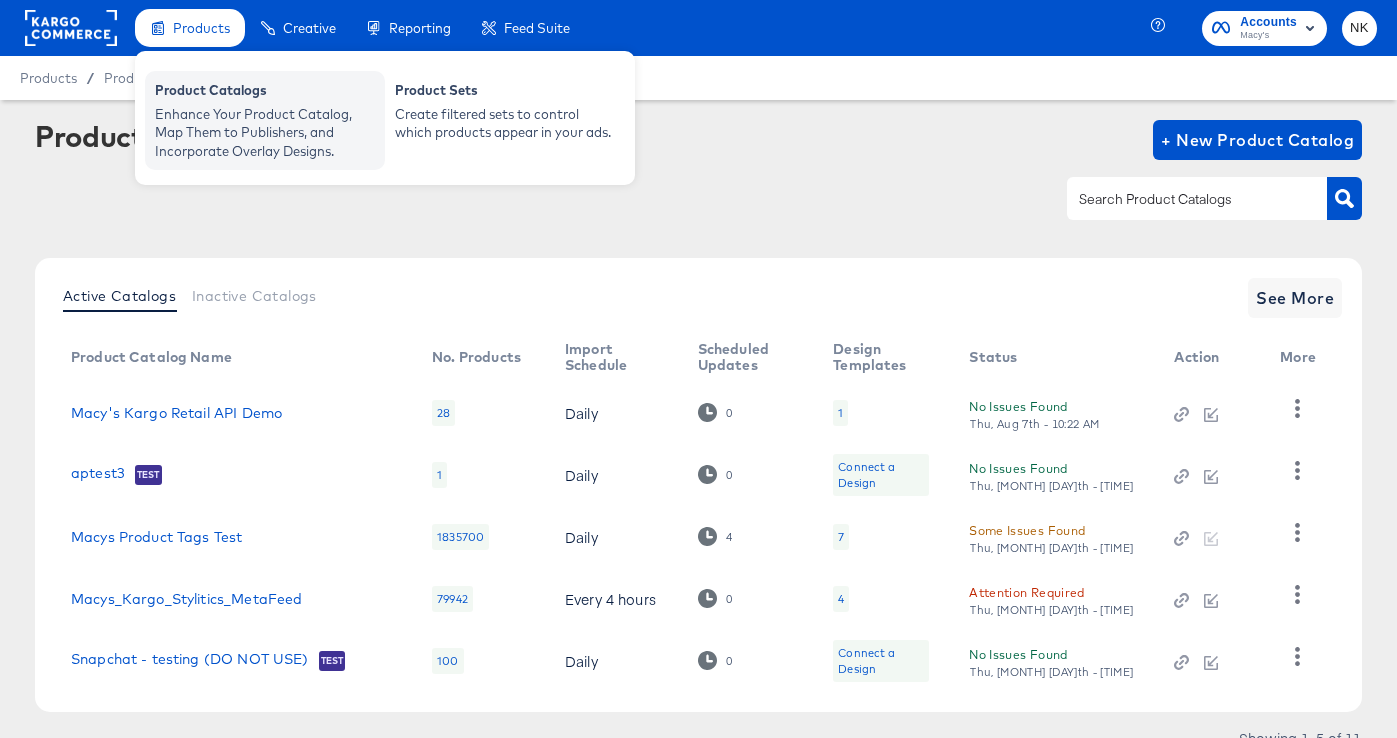 click on "Product Catalogs" at bounding box center (265, 93) 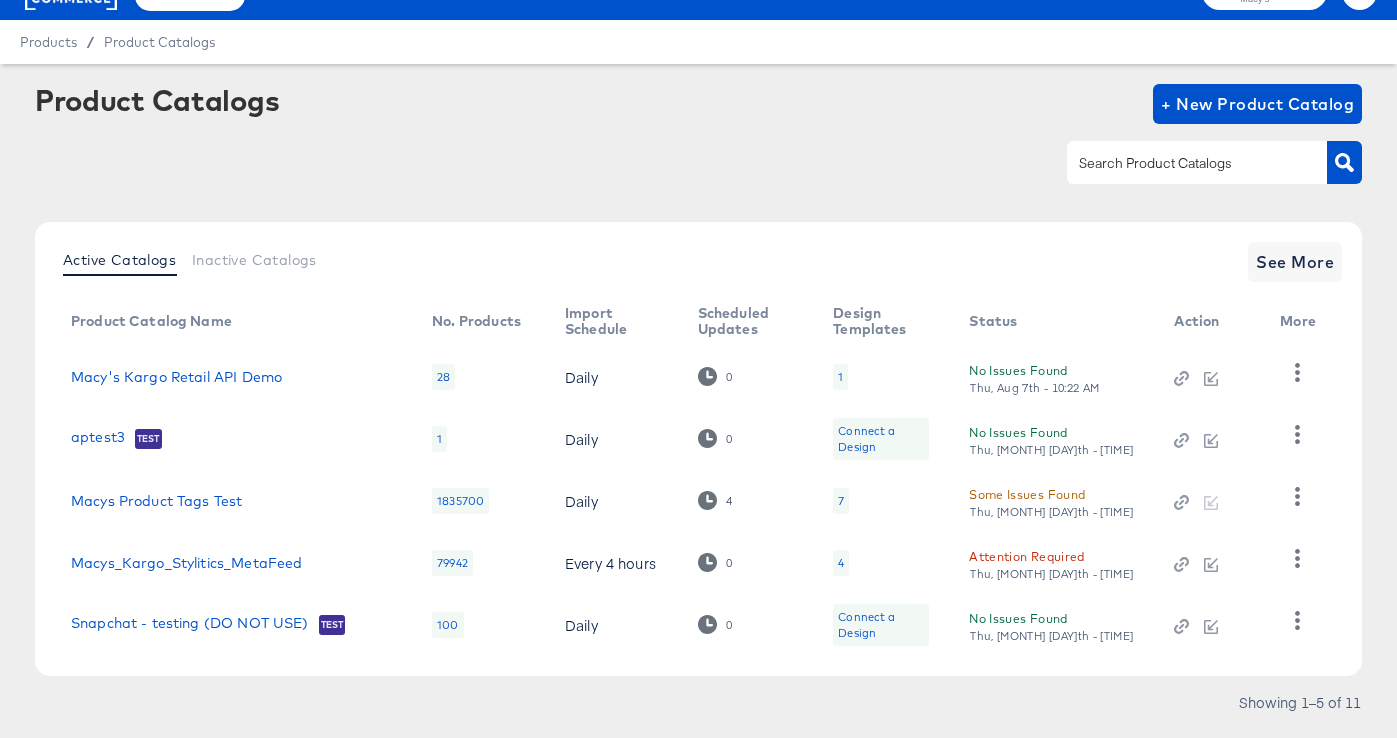 scroll, scrollTop: 0, scrollLeft: 0, axis: both 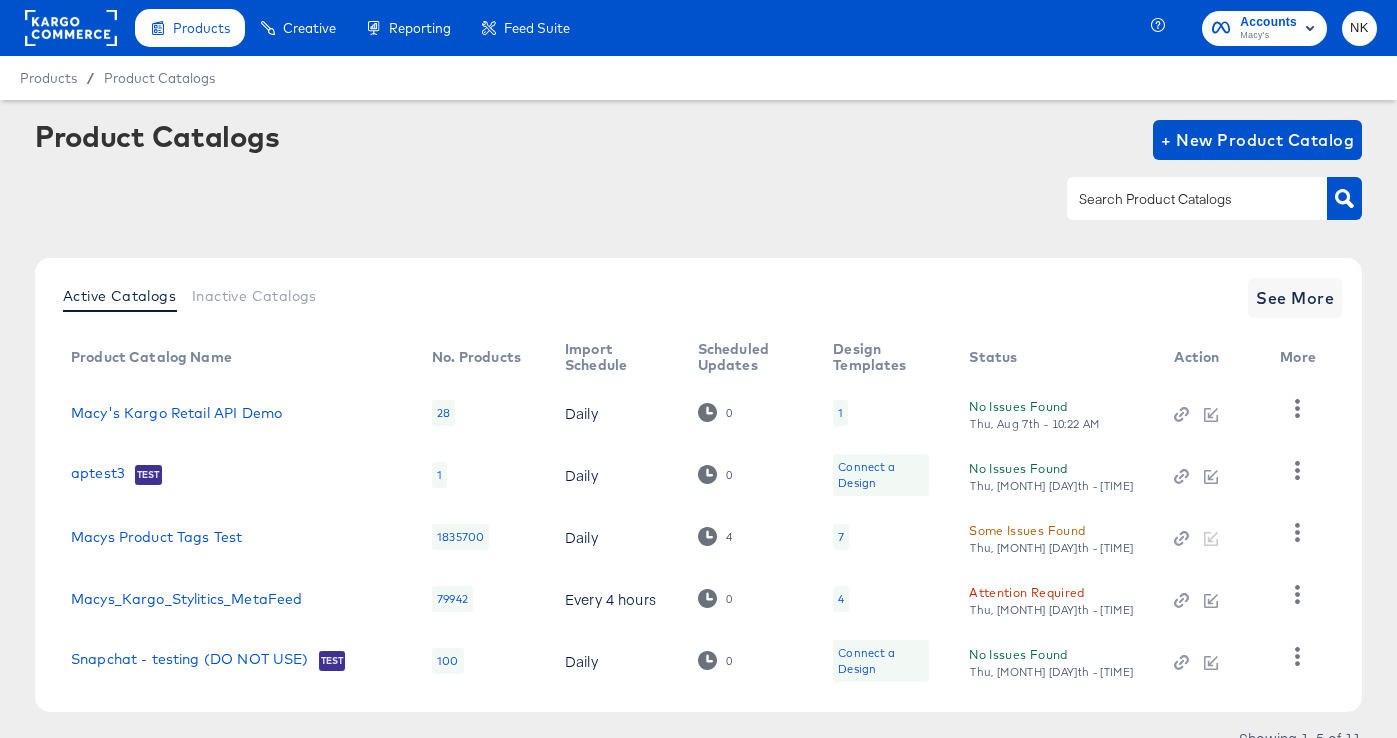 click 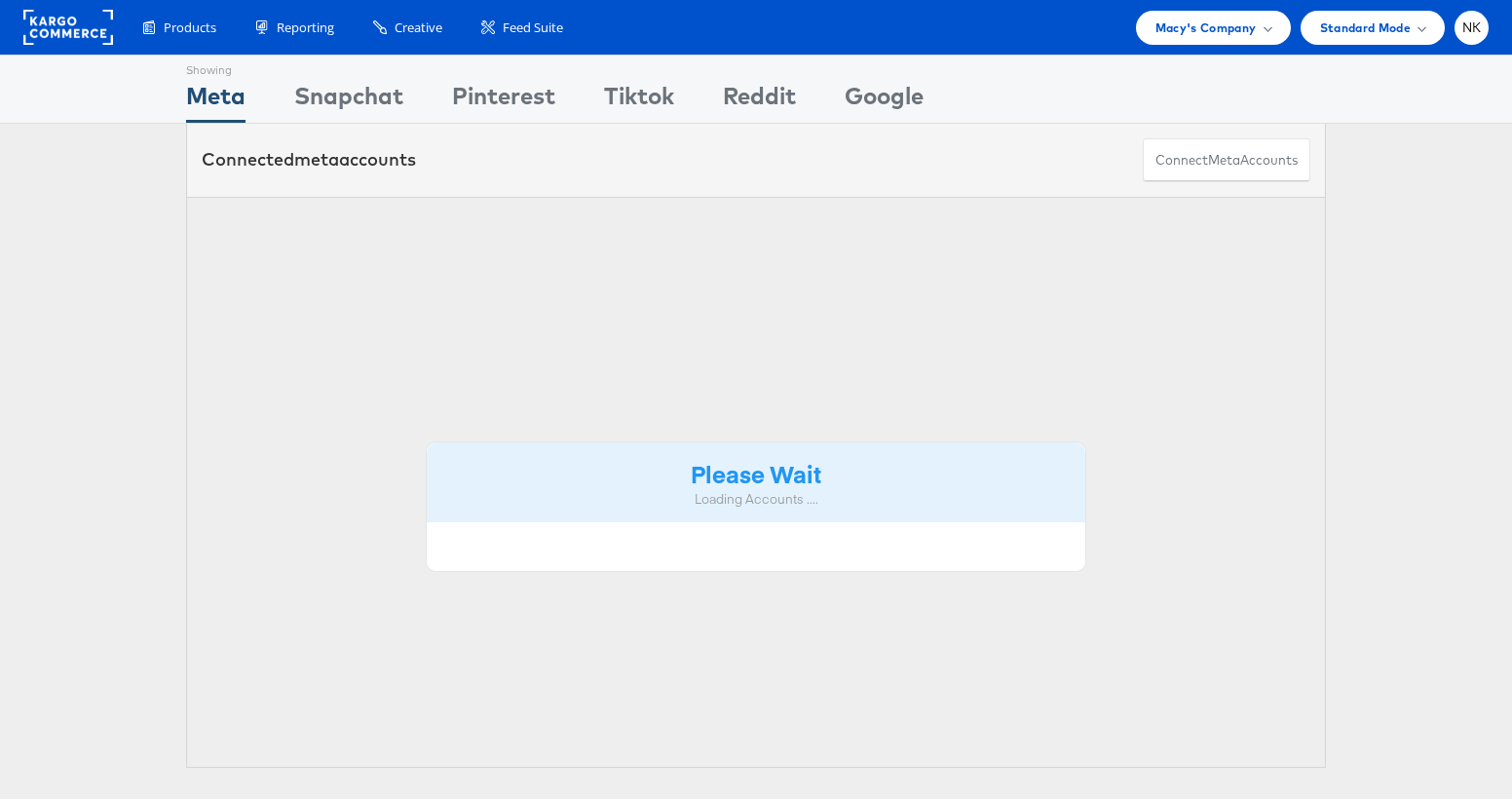scroll, scrollTop: 0, scrollLeft: 0, axis: both 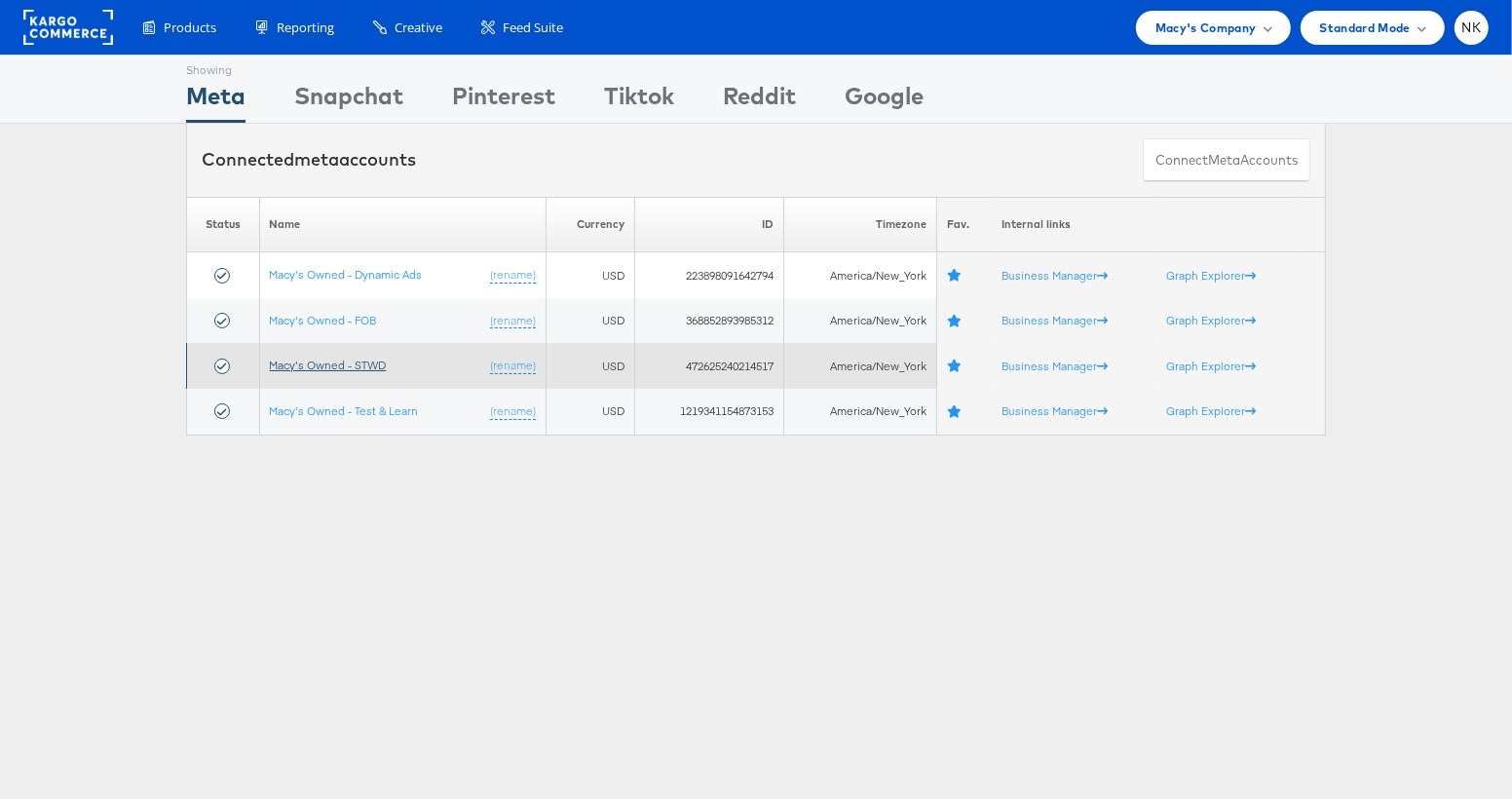 click on "Macy's Owned - STWD" at bounding box center (328, 364) 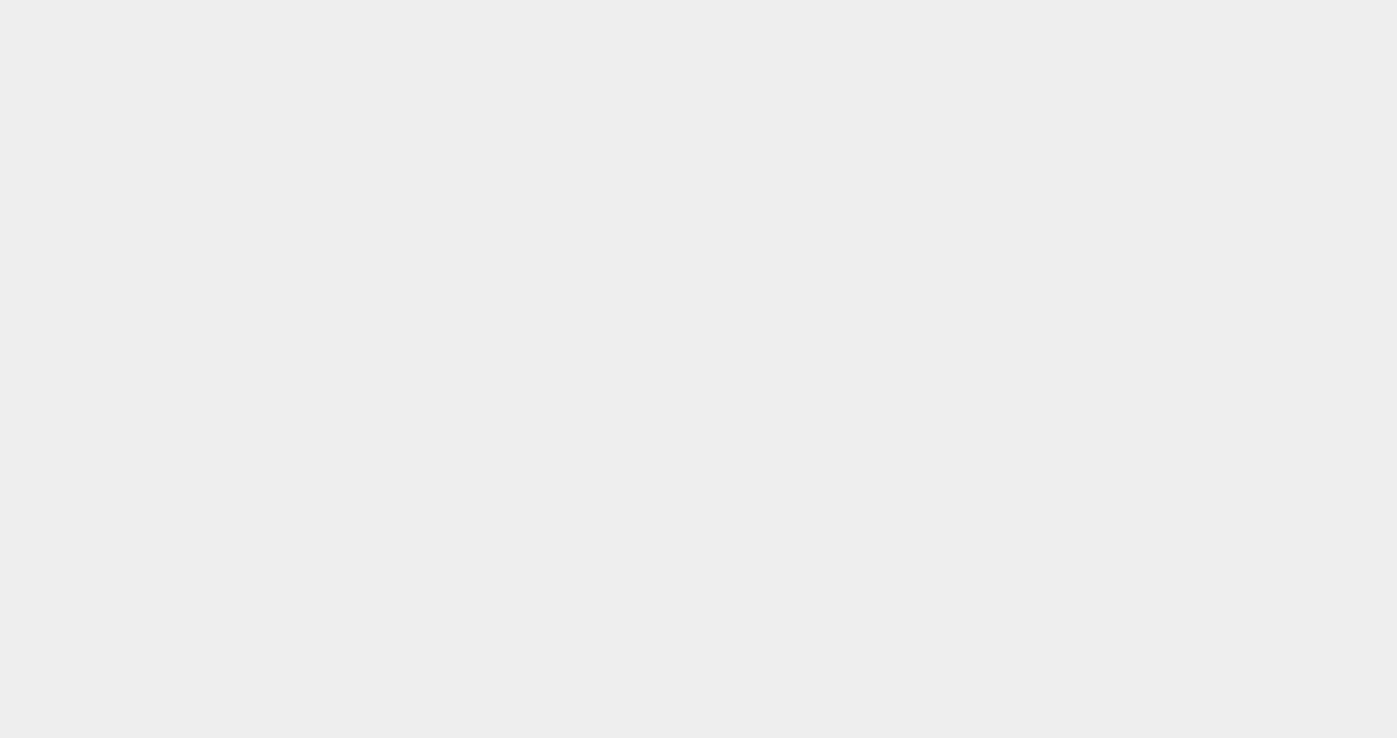 scroll, scrollTop: 0, scrollLeft: 0, axis: both 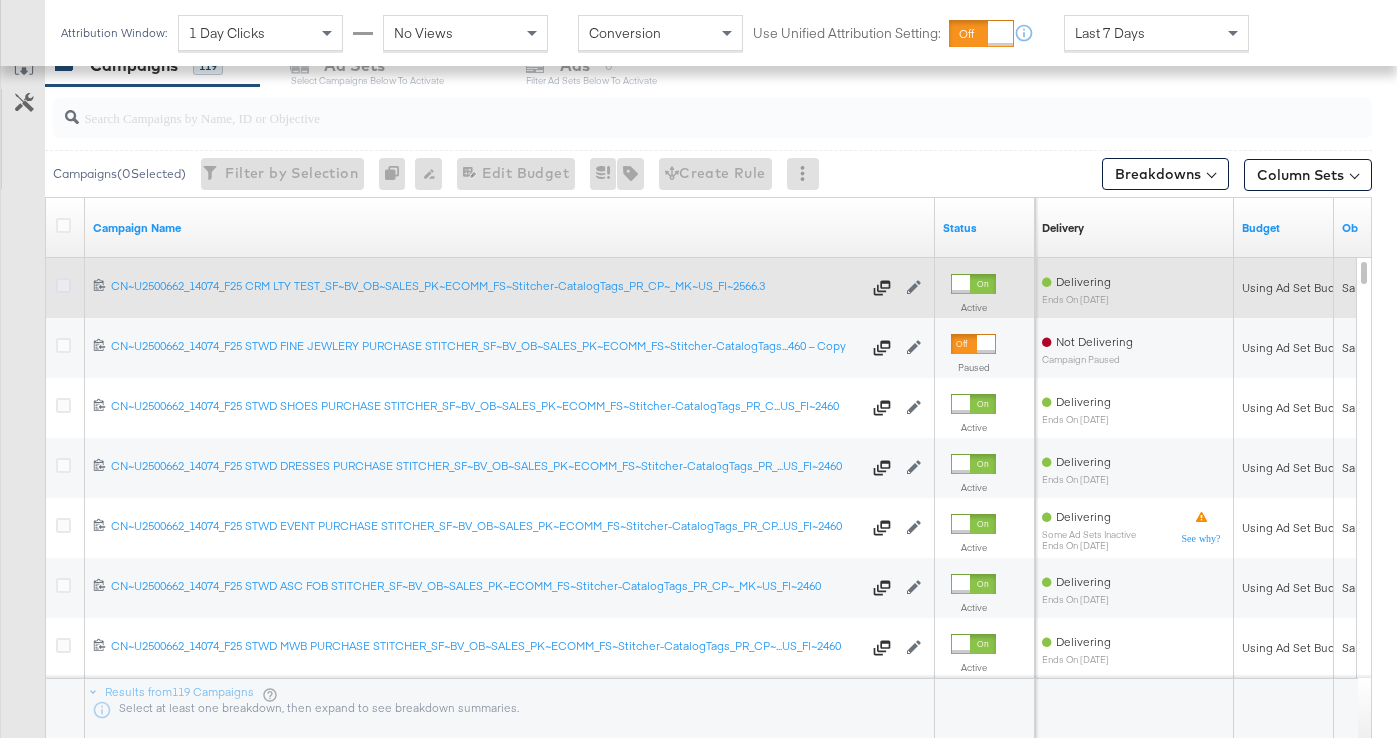 click at bounding box center [63, 285] 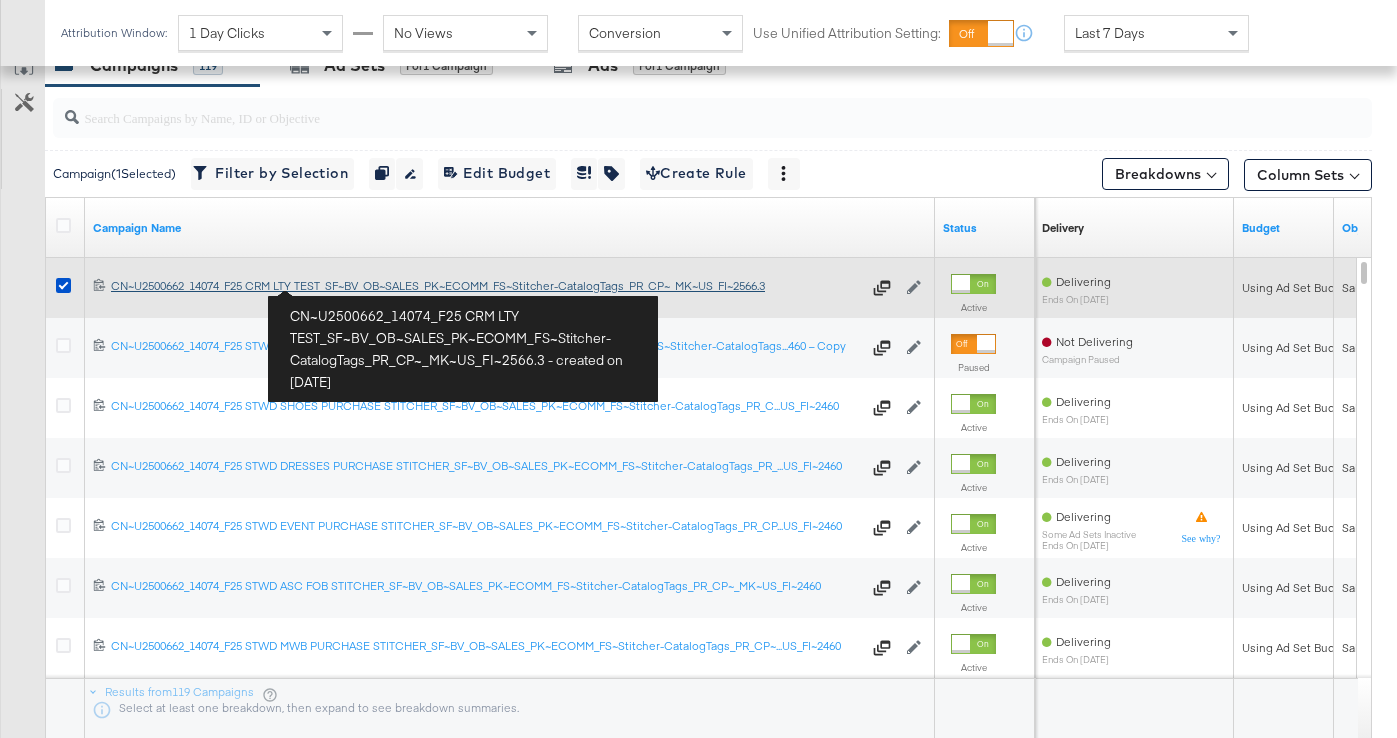 click on "CN~U2500662_14074_F25 CRM LTY TEST_SF~BV_OB~SALES_PK~ECOMM_FS~Stitcher-CatalogTags_PR_CP~_MK~US_FI~2566.3 CN~U2500662_14074_F25 CRM LTY TEST_SF~BV_OB~SALES_PK~ECOMM_FS~Stitcher-CatalogTags_PR_CP~_MK~US_FI~2566.3" at bounding box center (486, 286) 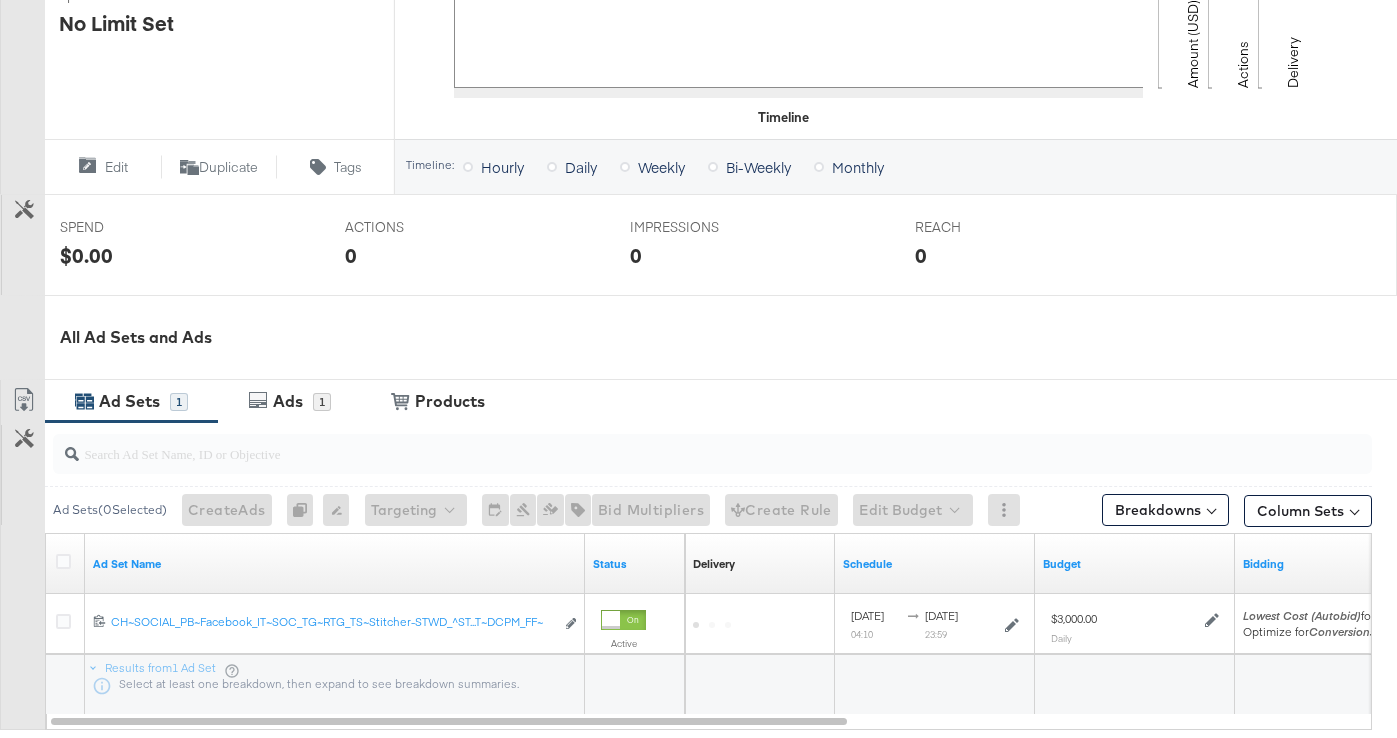 scroll, scrollTop: 803, scrollLeft: 0, axis: vertical 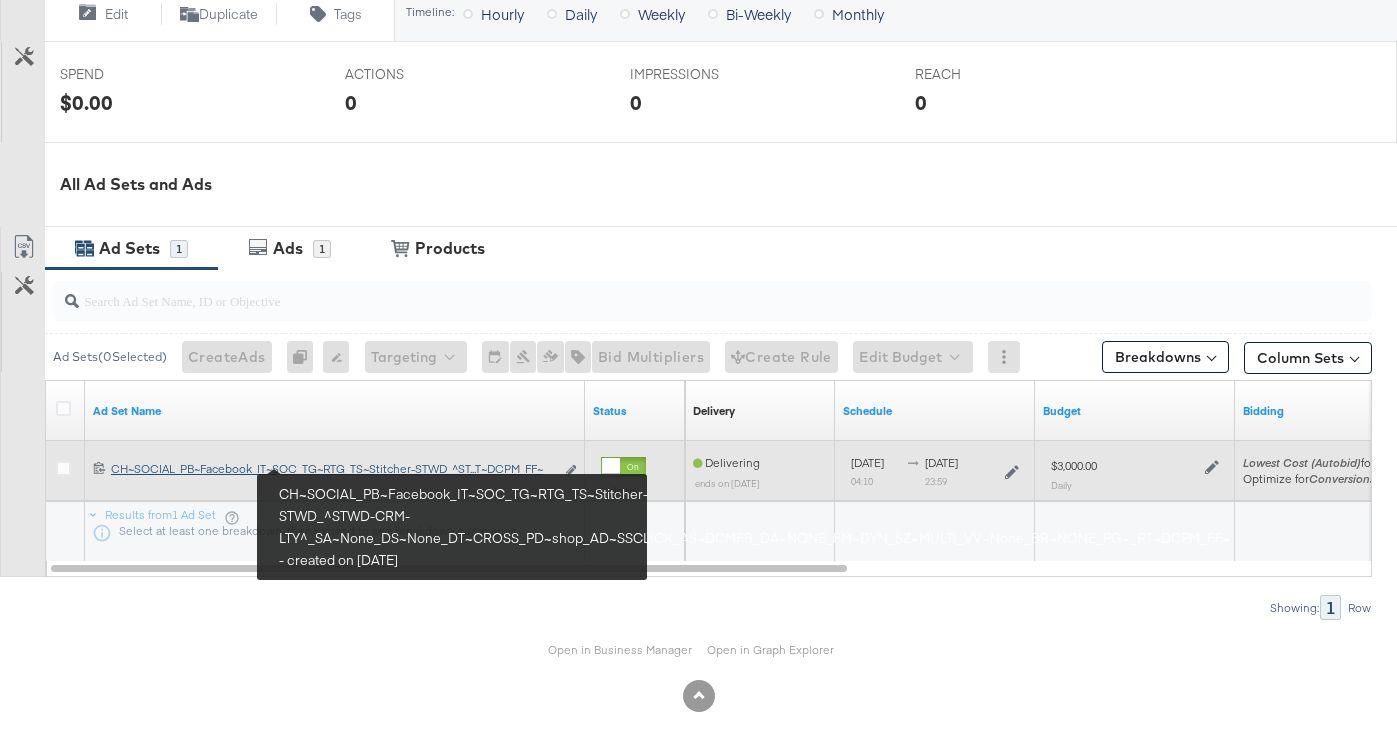 click on "CH~SOCIAL_PB~Facebook_IT~SOC_TG~RTG_TS~Stitcher-STWD_^STWD-CRM-LTY^_SA~None_DS~None_DT~CROSS_PD~shop_AD~SSCLICK_AS~DCMFB_DA~NONE_FM~DYN_SZ~MULTI_VV~None_BR~NONE_PG~_RT~DCPM_FF~ CH~SOCIAL_PB~Facebook_IT~SOC_TG~RTG_TS~Stitcher-STWD_^ST...T~DCPM_FF~" at bounding box center (332, 469) 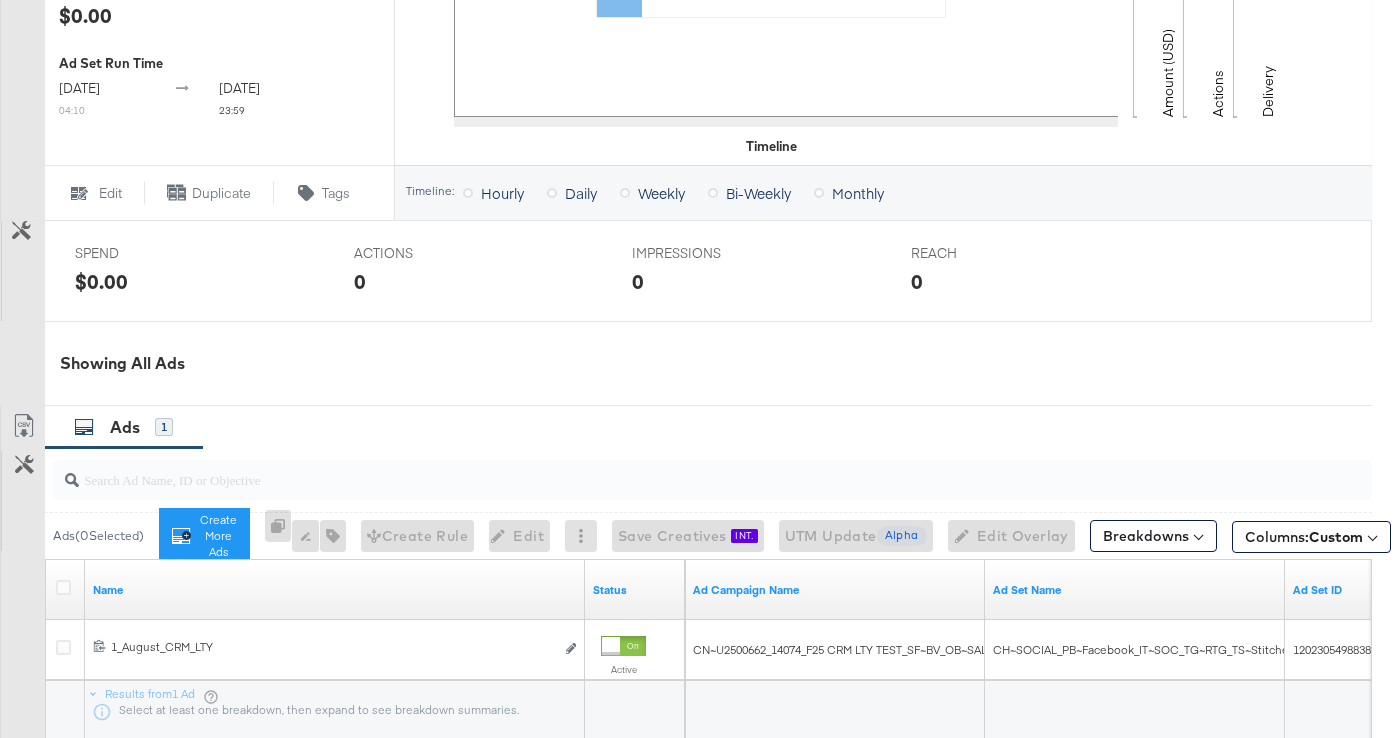 scroll, scrollTop: 741, scrollLeft: 0, axis: vertical 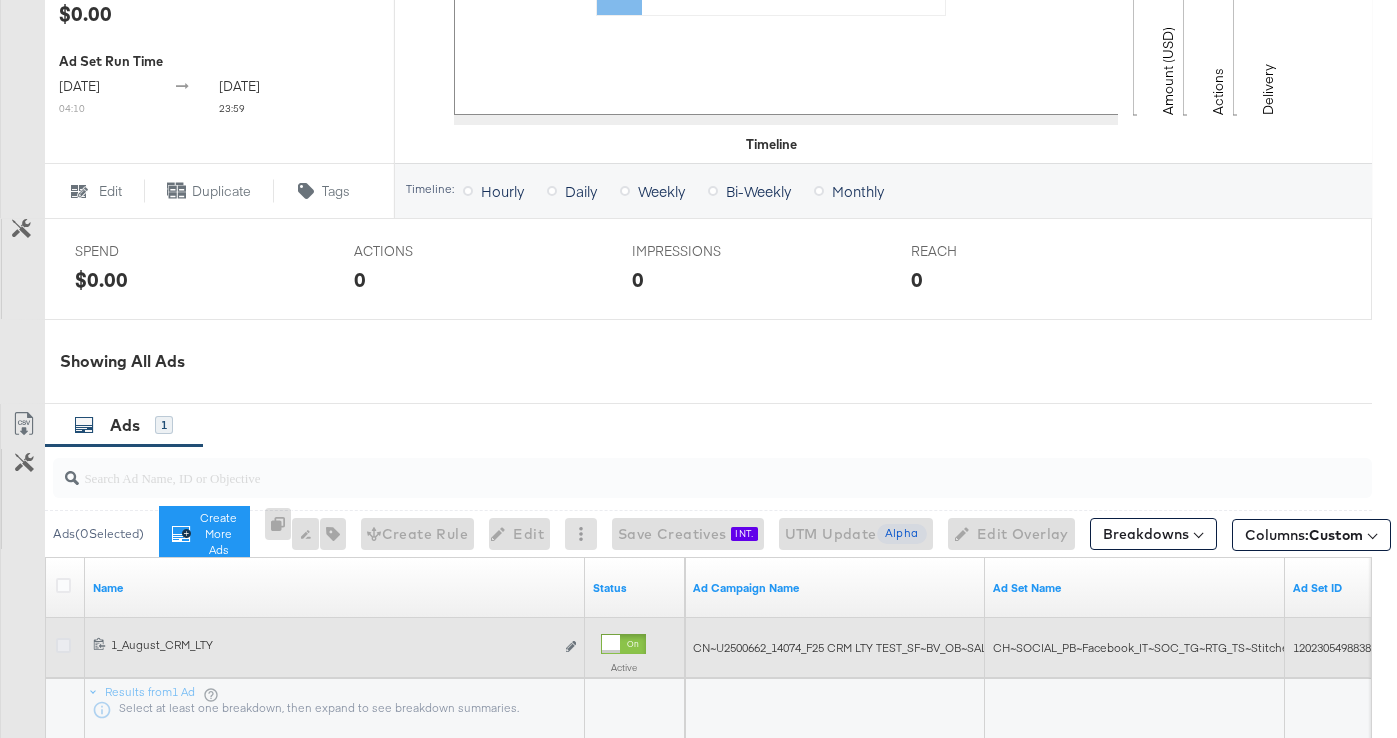 click at bounding box center (63, 645) 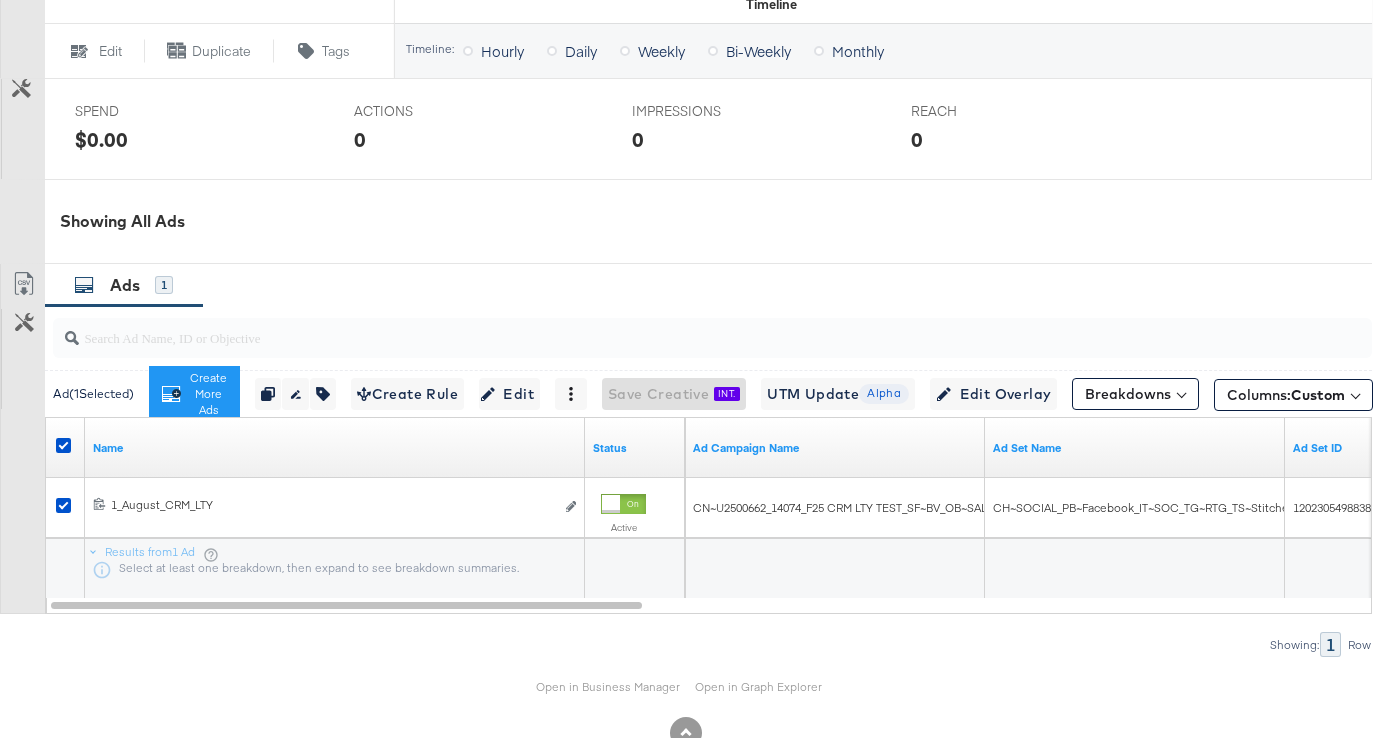 scroll, scrollTop: 908, scrollLeft: 0, axis: vertical 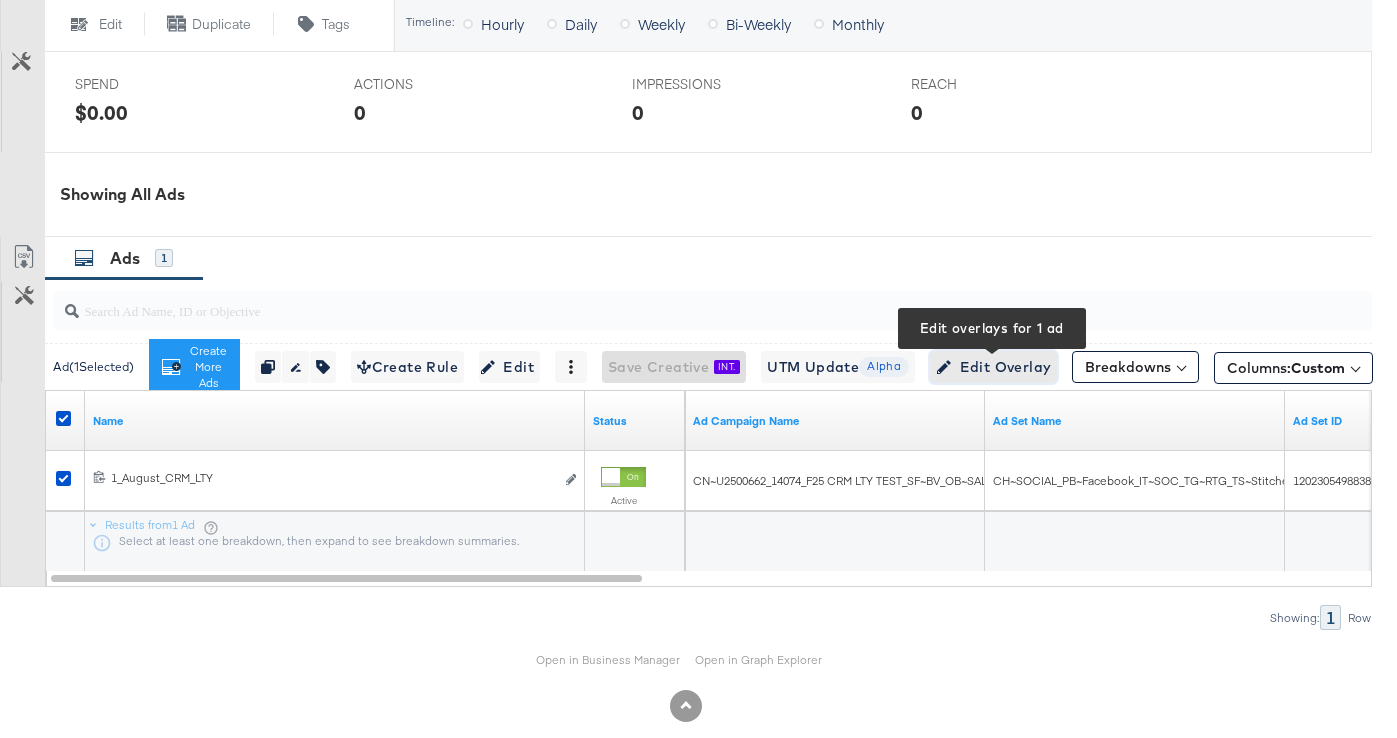 click on "Edit Overlay Edit overlays for 1 ad" at bounding box center [993, 367] 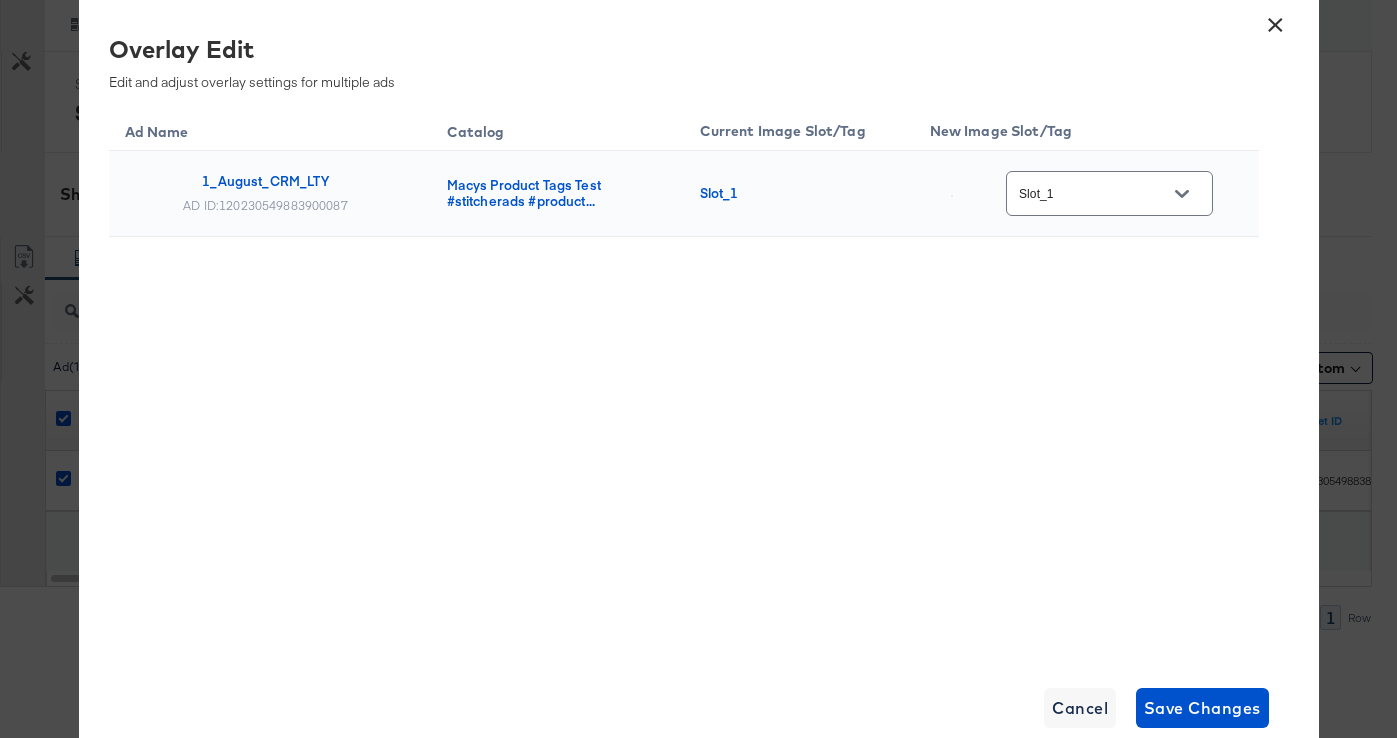 click on "Slot_1" at bounding box center [1094, 194] 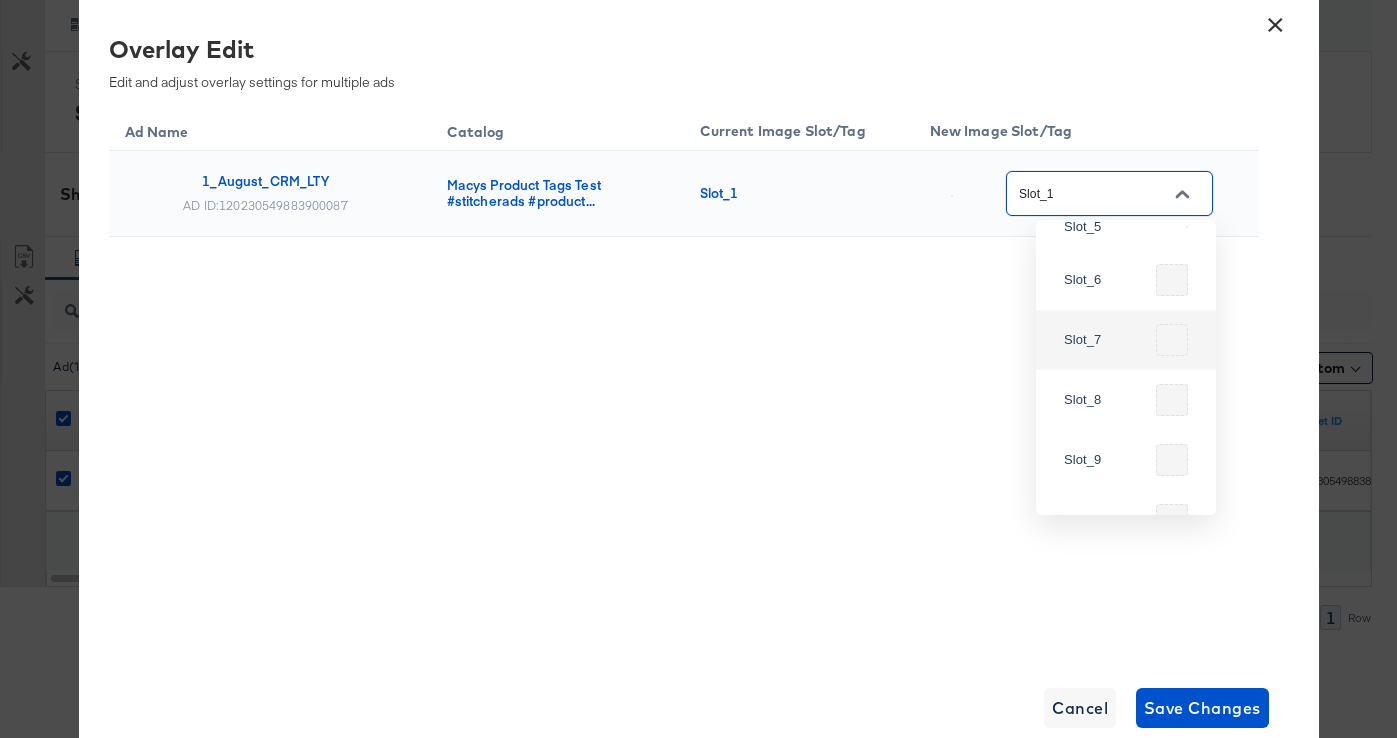 scroll, scrollTop: 277, scrollLeft: 0, axis: vertical 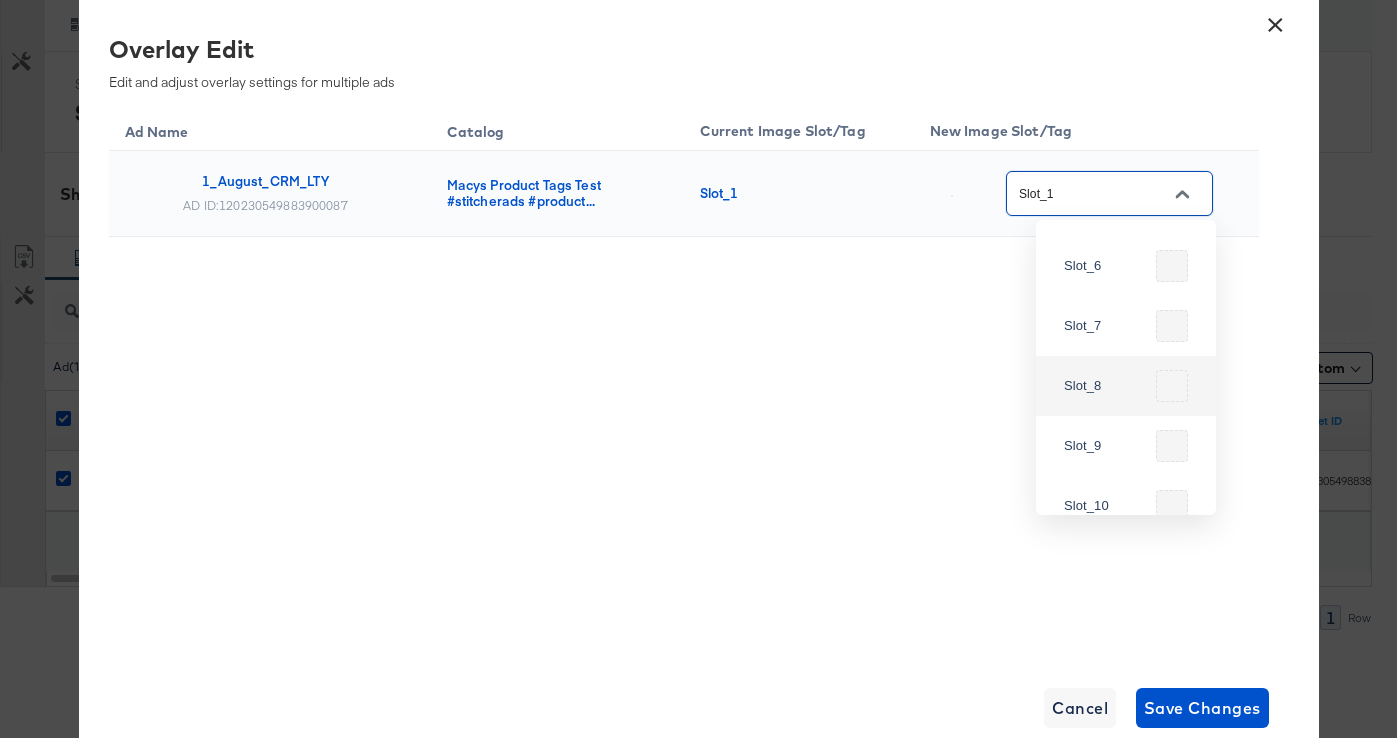 click on "Slot_8" at bounding box center [1126, 386] 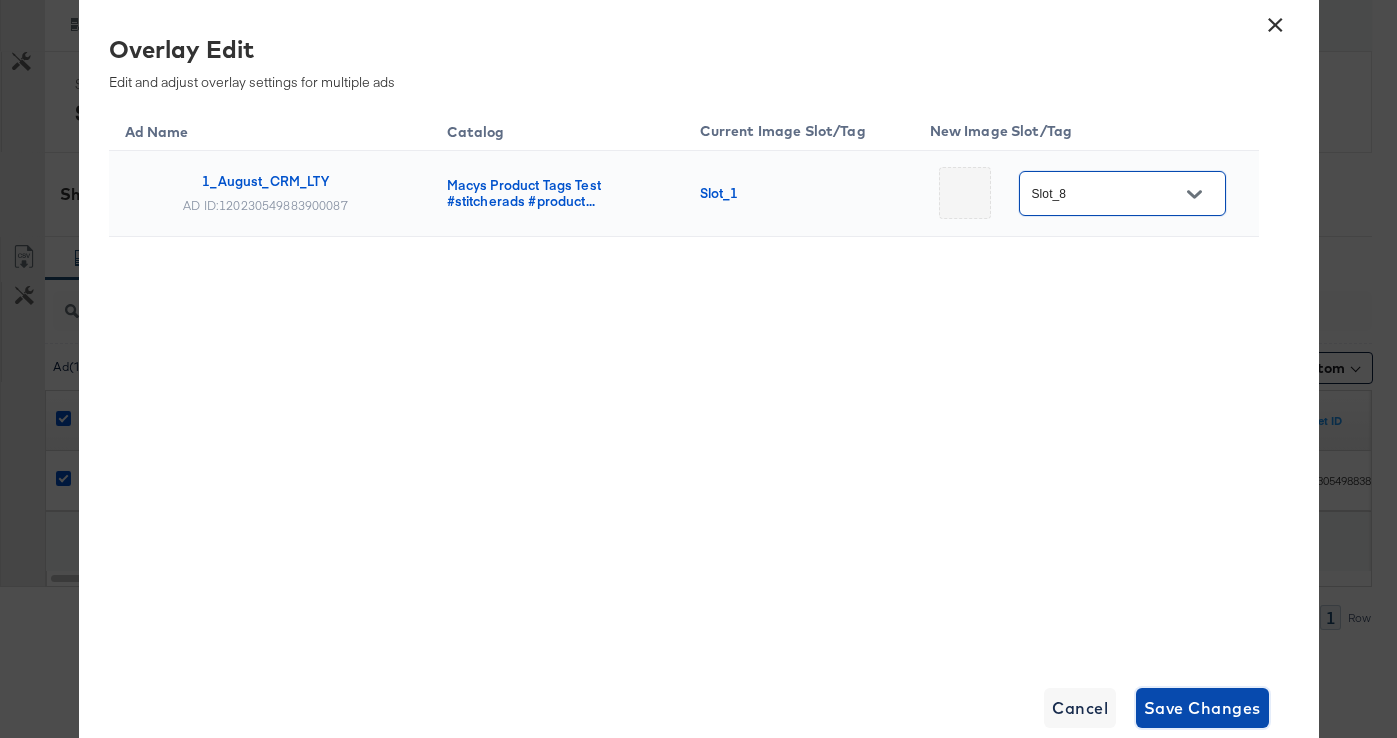 click on "Save Changes" at bounding box center [1202, 708] 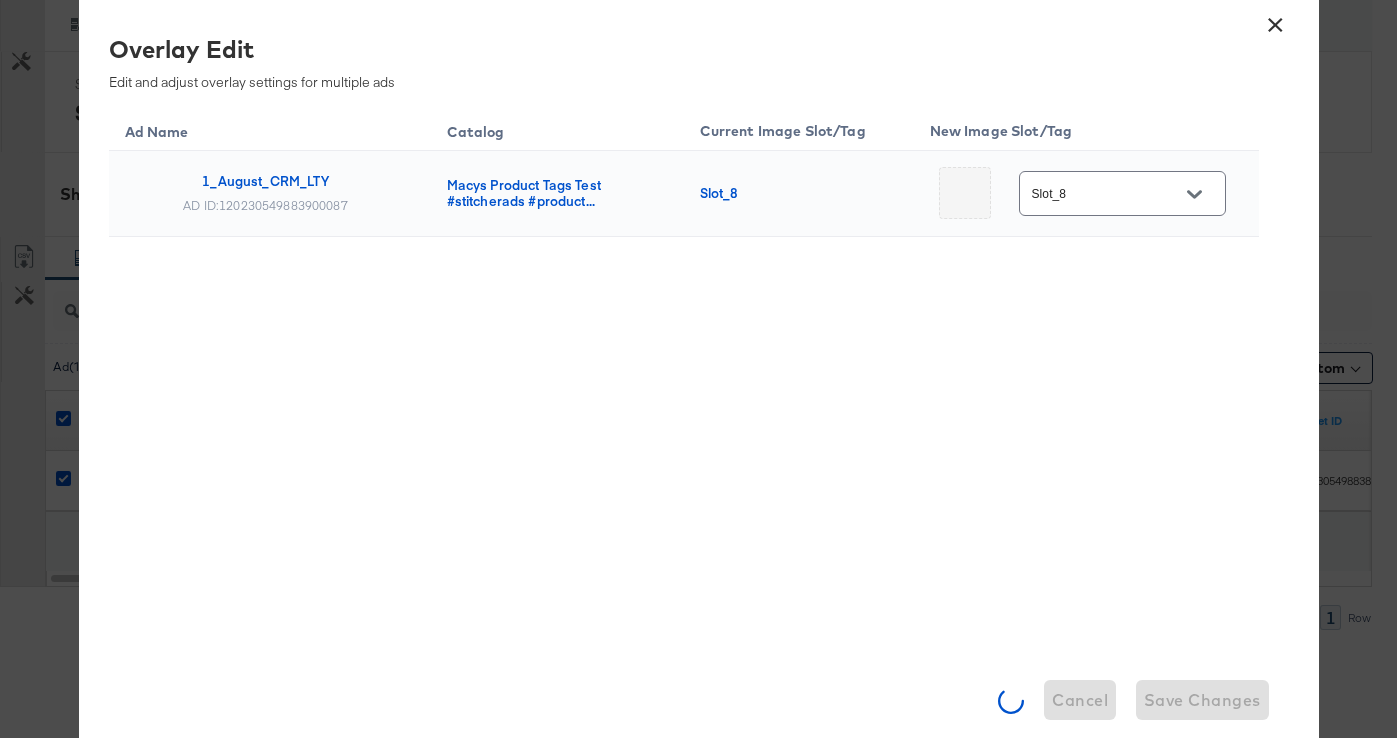 click on "Slot_8" at bounding box center (1107, 194) 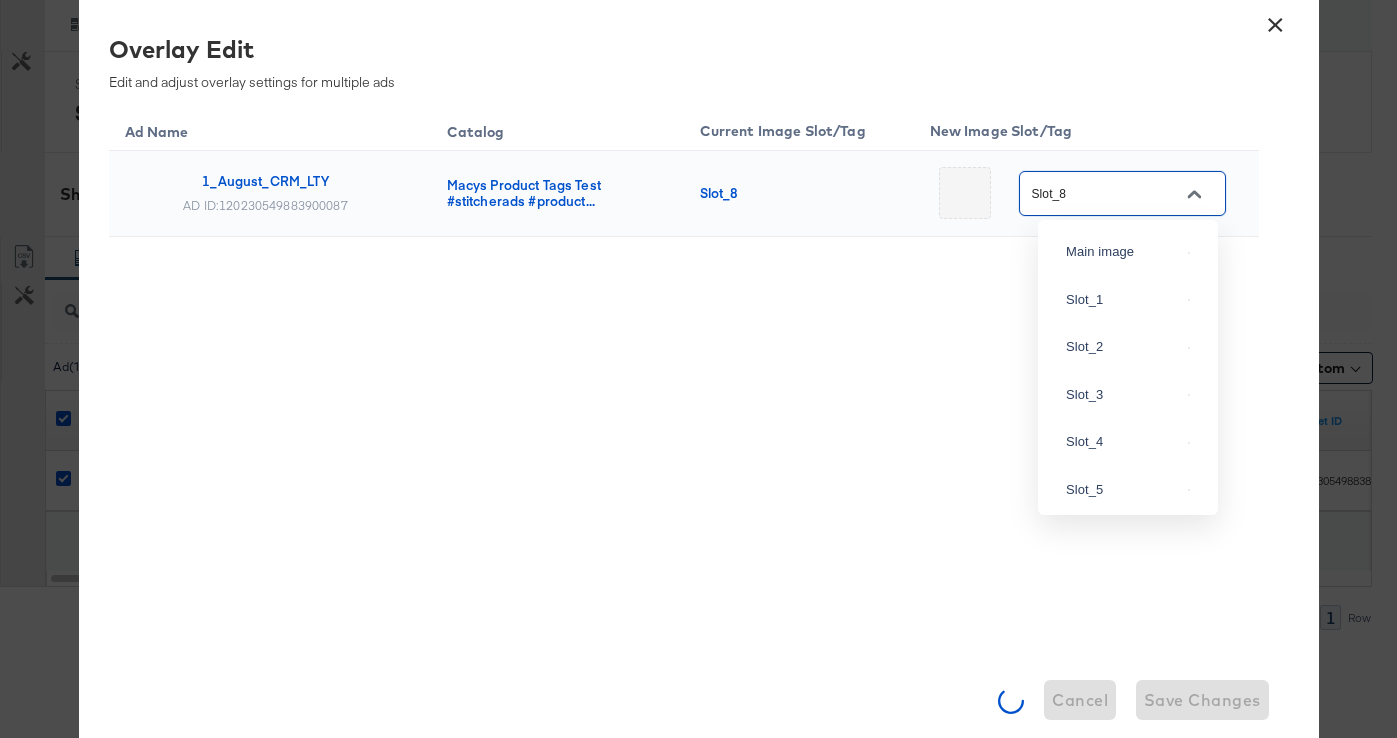 scroll, scrollTop: 257, scrollLeft: 0, axis: vertical 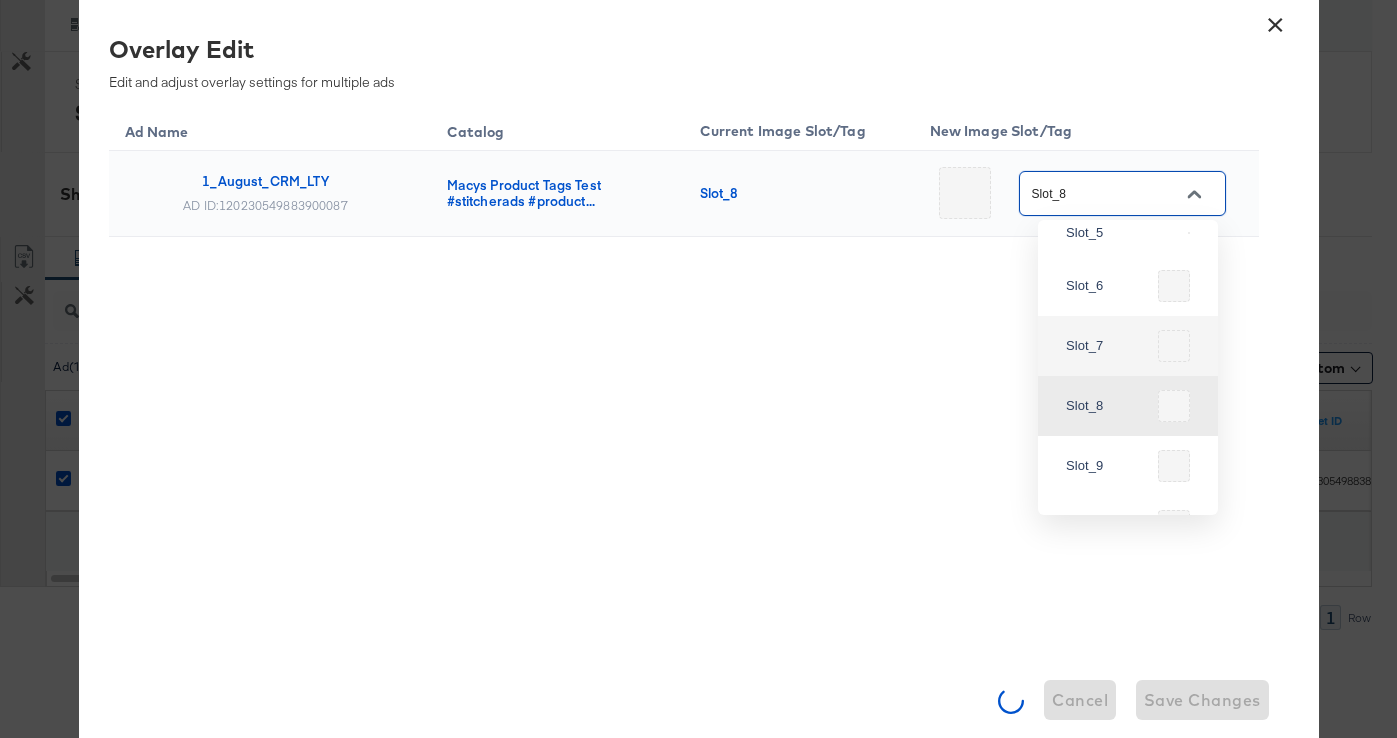 click on "Slot_7" at bounding box center (1128, 346) 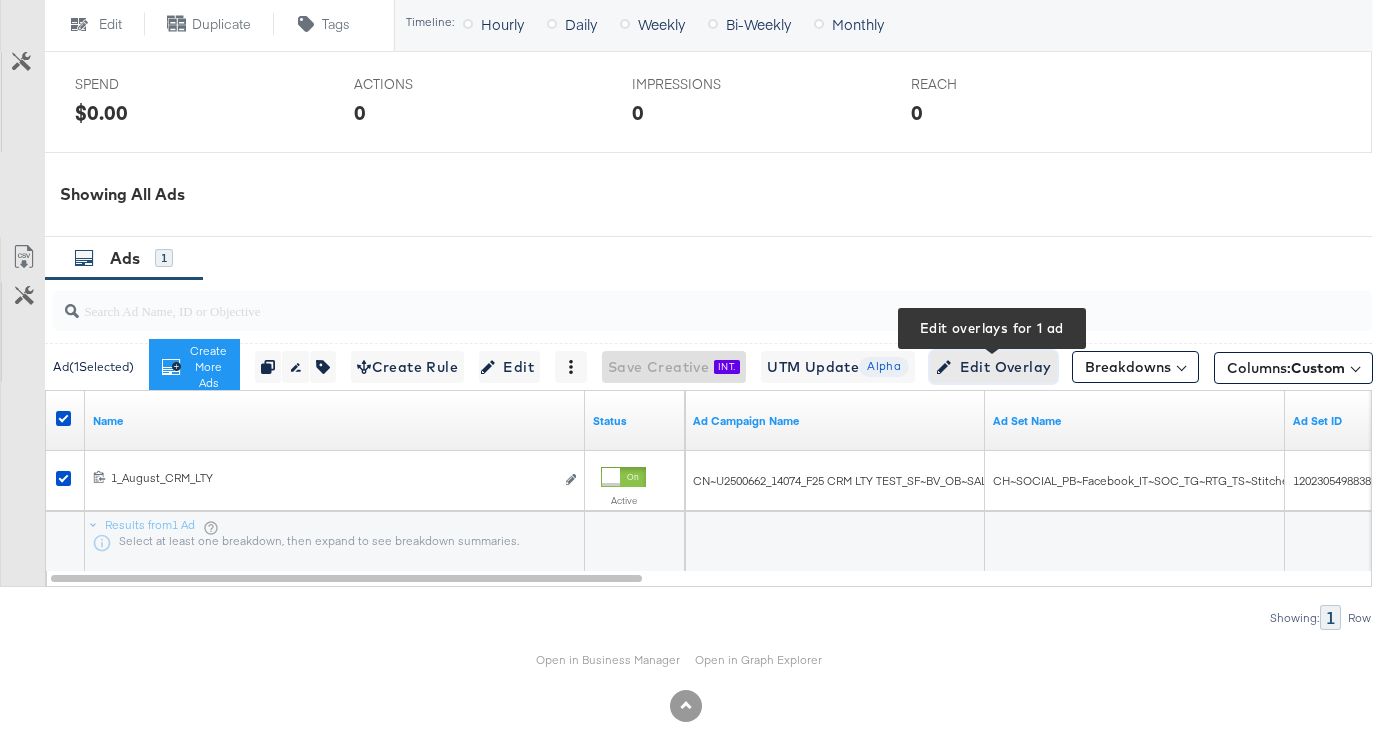 click on "Edit Overlay Edit overlays for 1 ad" at bounding box center (993, 367) 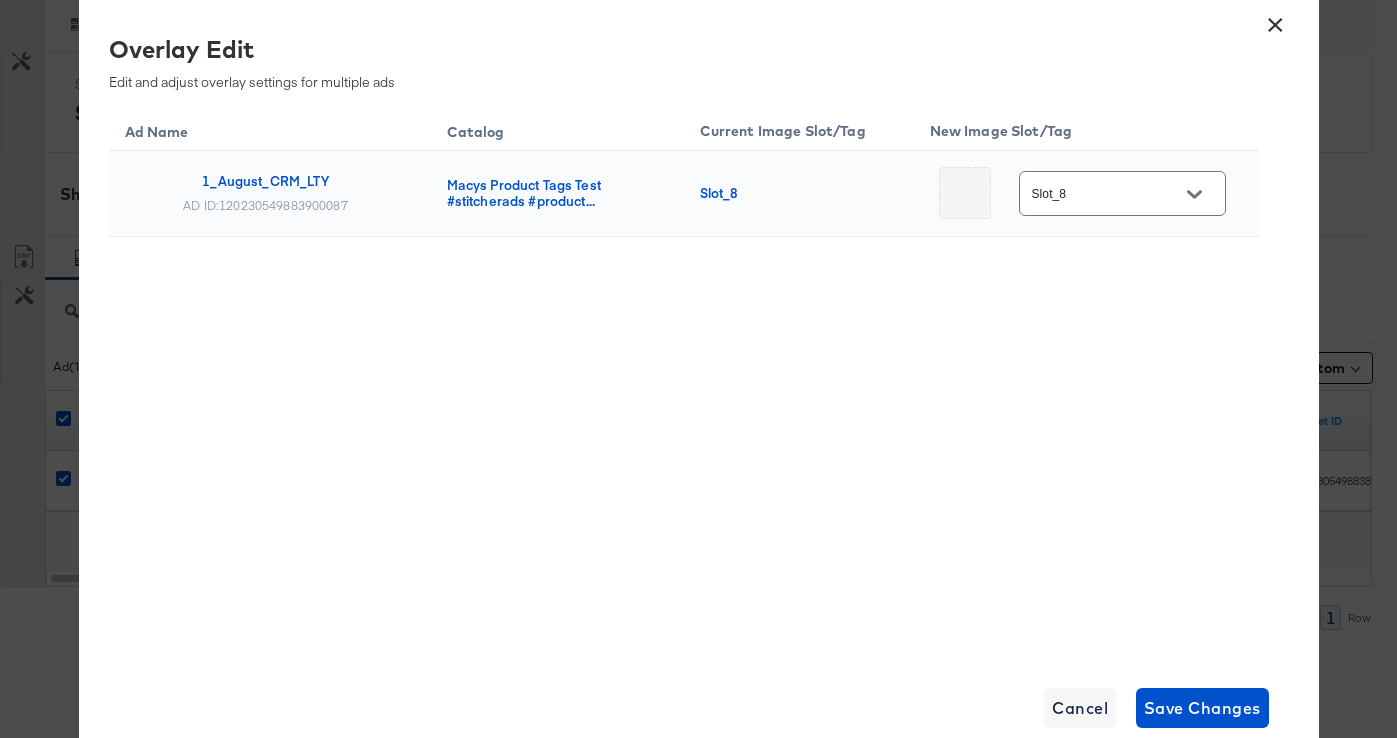 click on "Slot_8" at bounding box center [1107, 194] 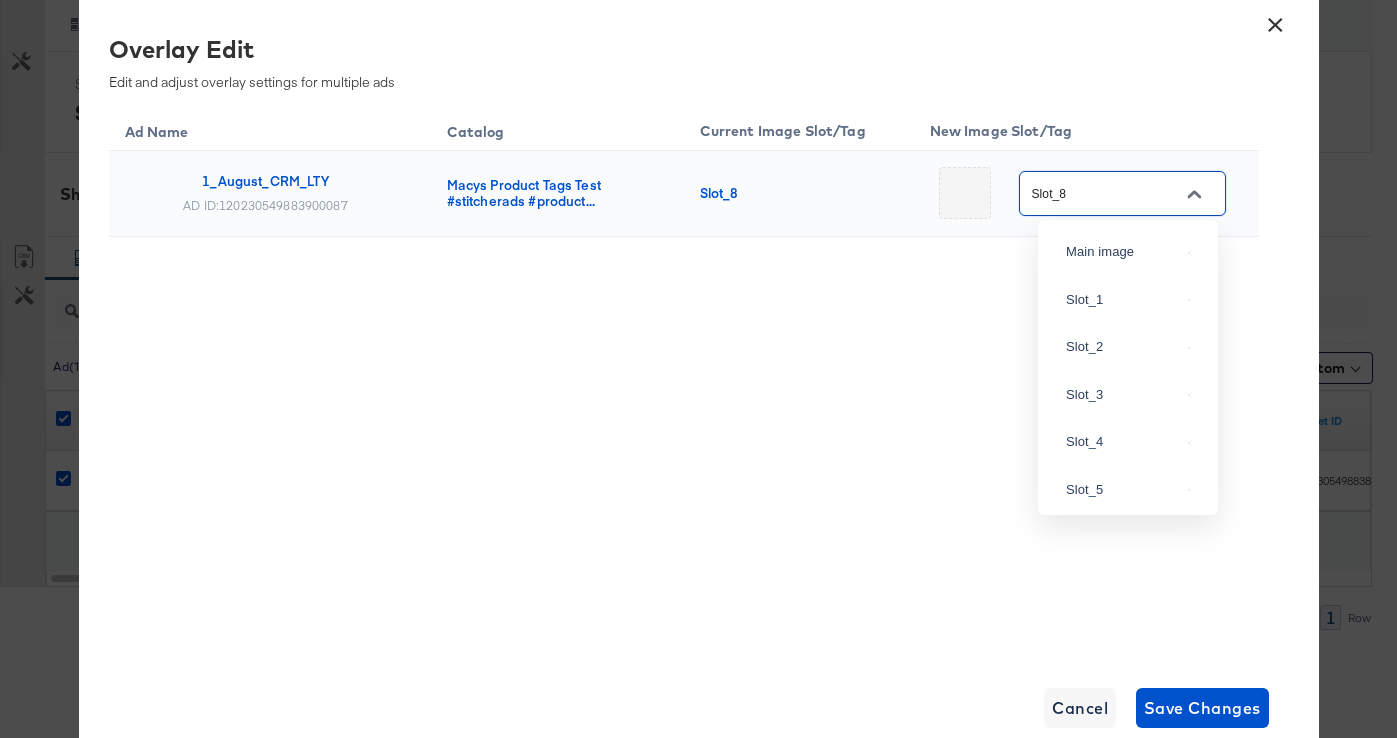 scroll, scrollTop: 226, scrollLeft: 0, axis: vertical 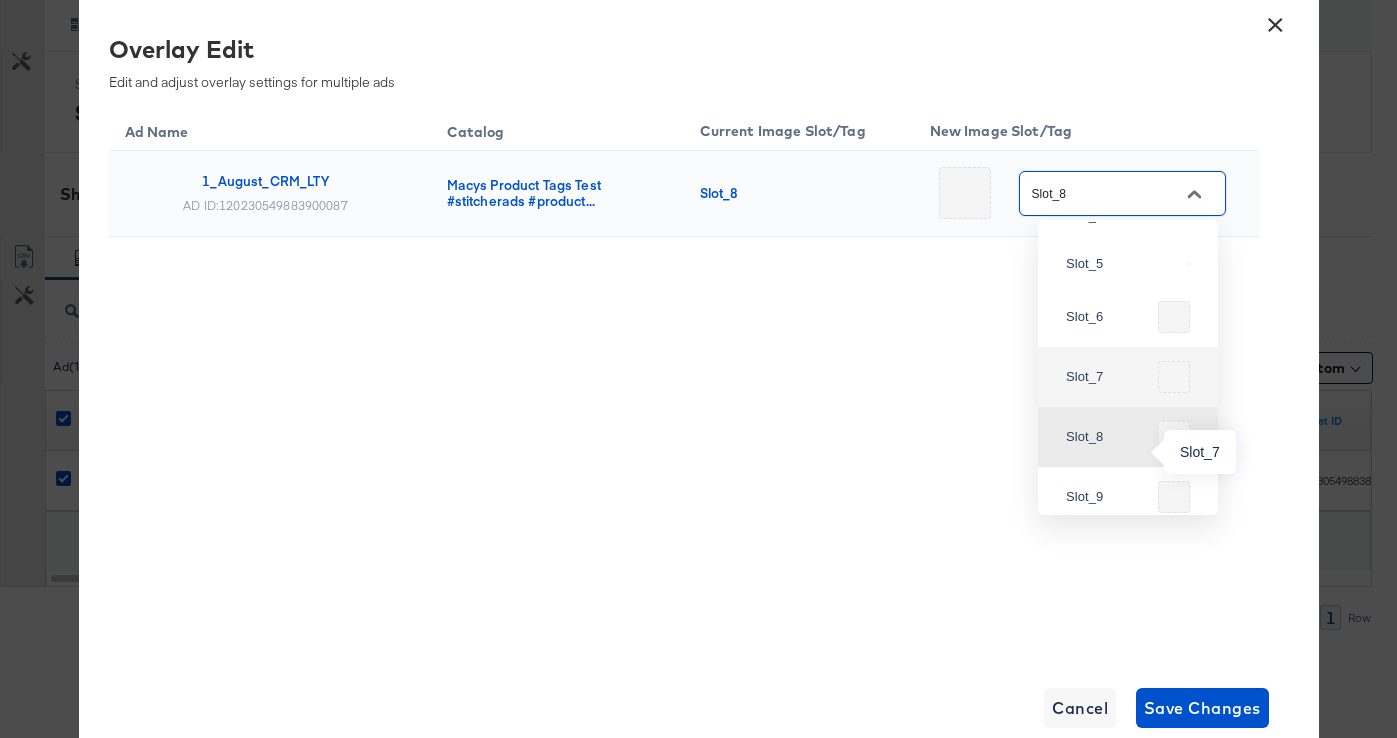click on "Slot_7" at bounding box center [1108, 377] 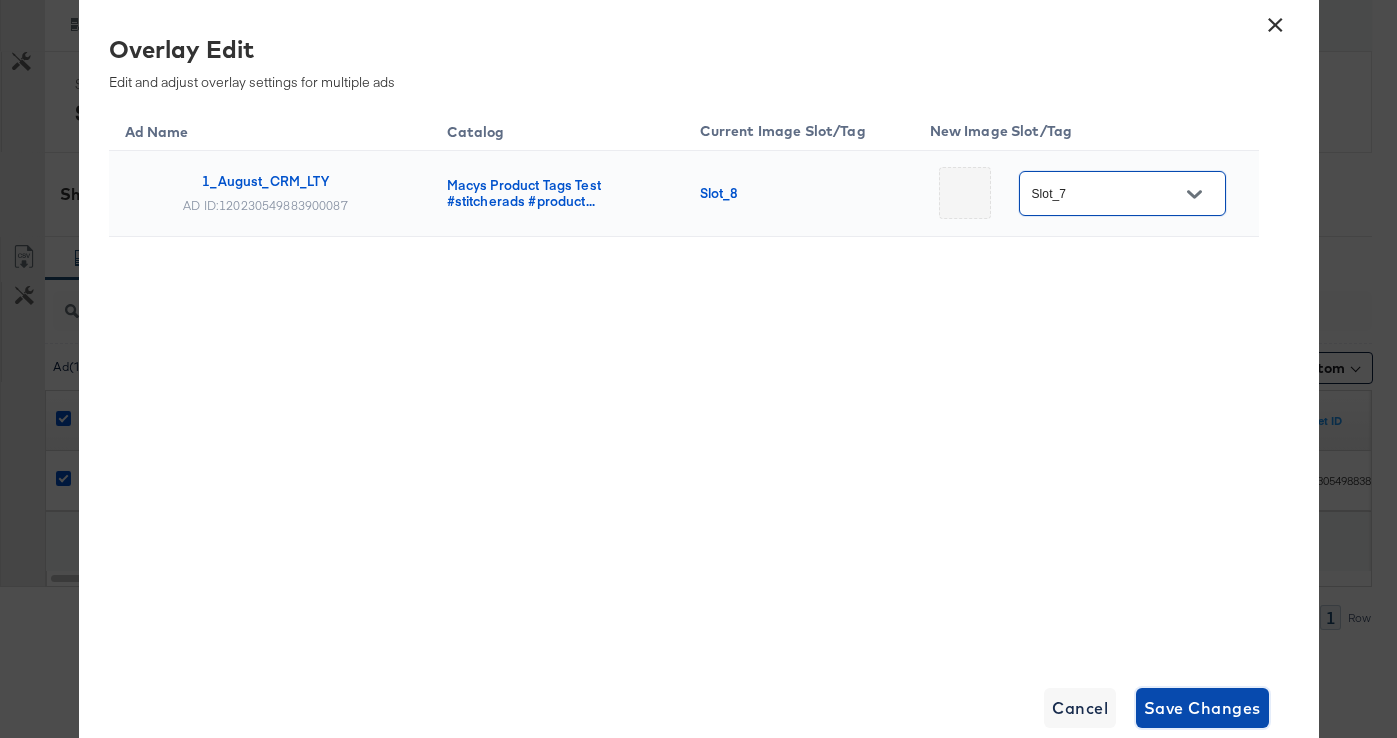 click on "Save Changes" at bounding box center (1202, 708) 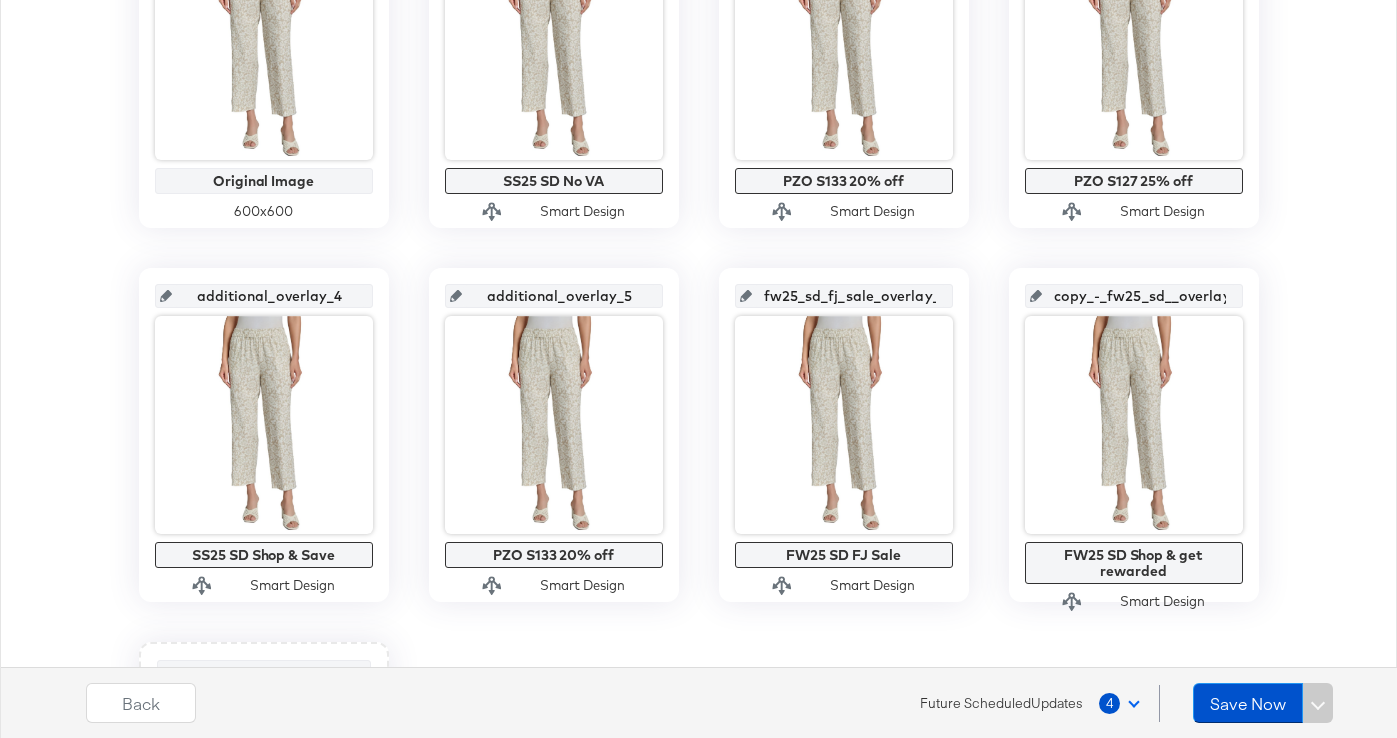 scroll, scrollTop: 484, scrollLeft: 0, axis: vertical 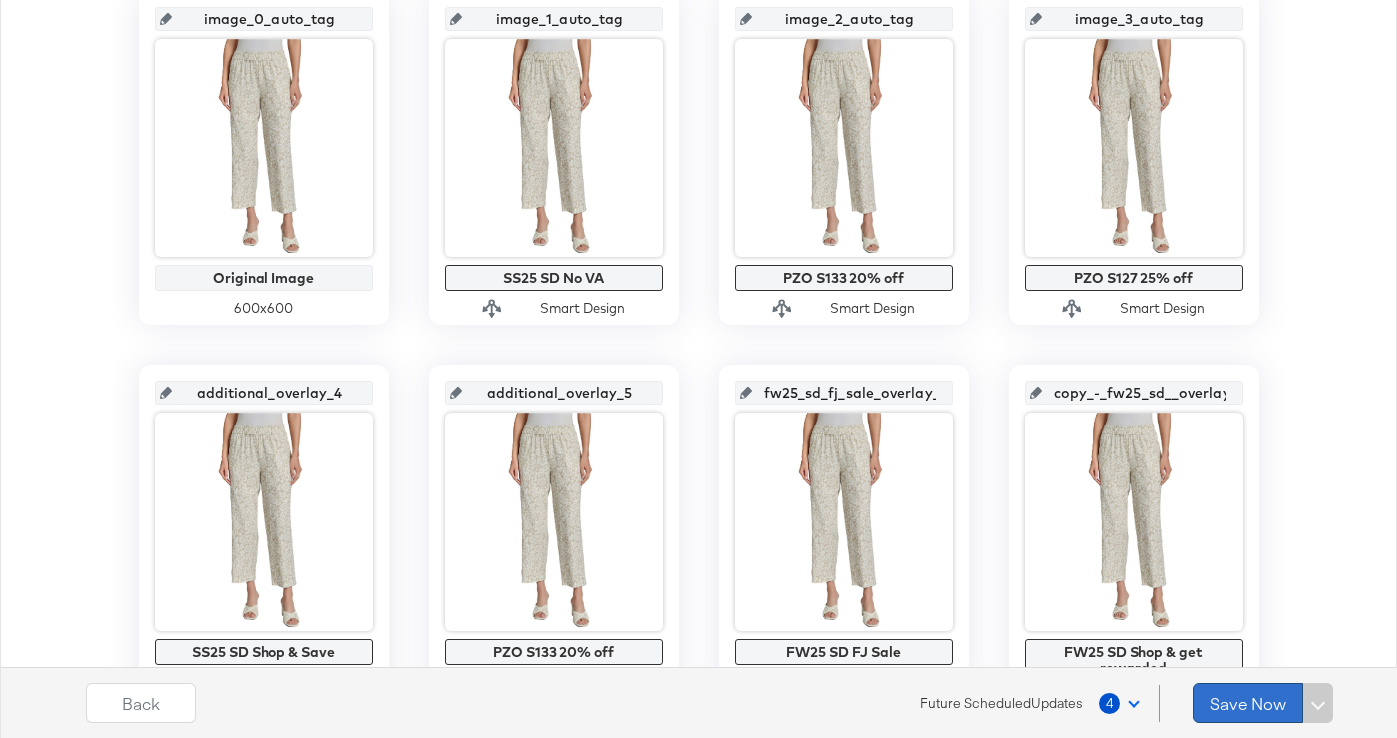 click on "Save Now" at bounding box center (1248, 703) 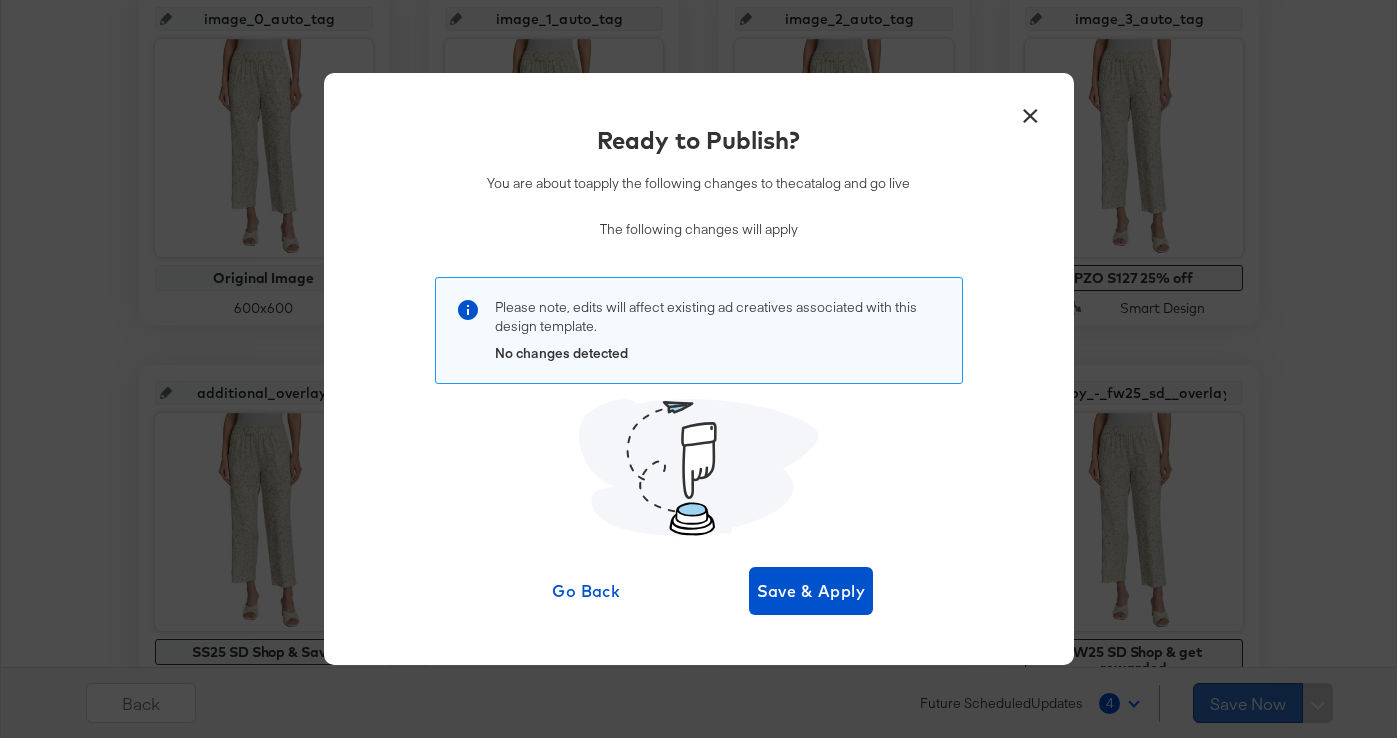 scroll, scrollTop: 0, scrollLeft: 0, axis: both 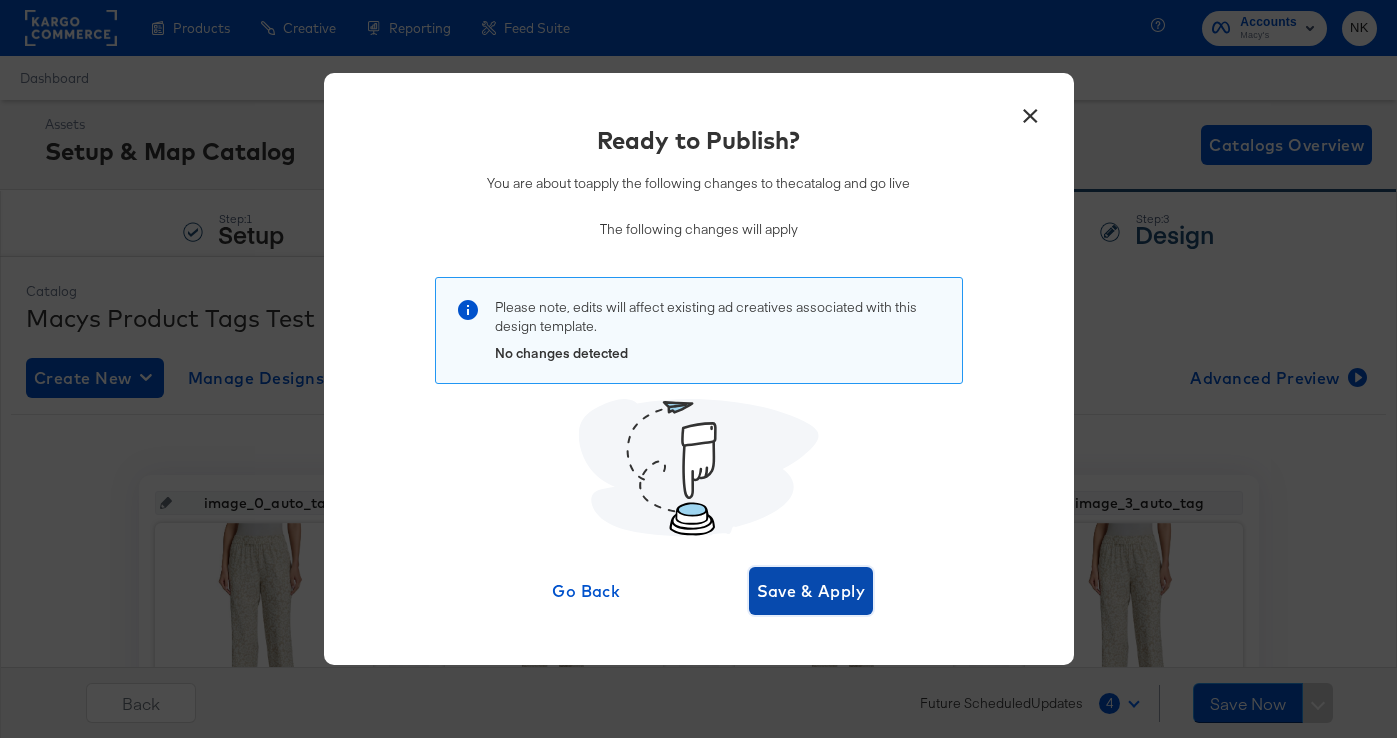 click on "Save & Apply" at bounding box center [811, 591] 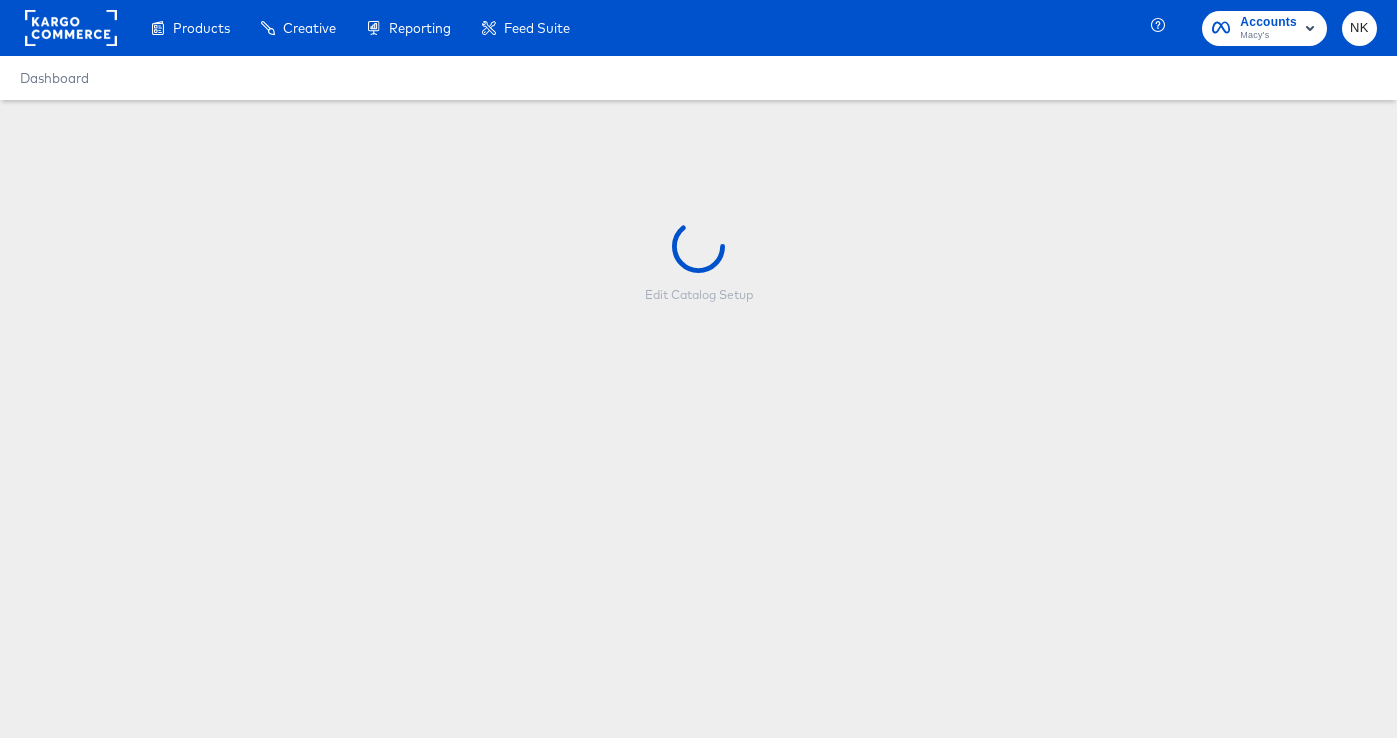 scroll, scrollTop: 0, scrollLeft: 0, axis: both 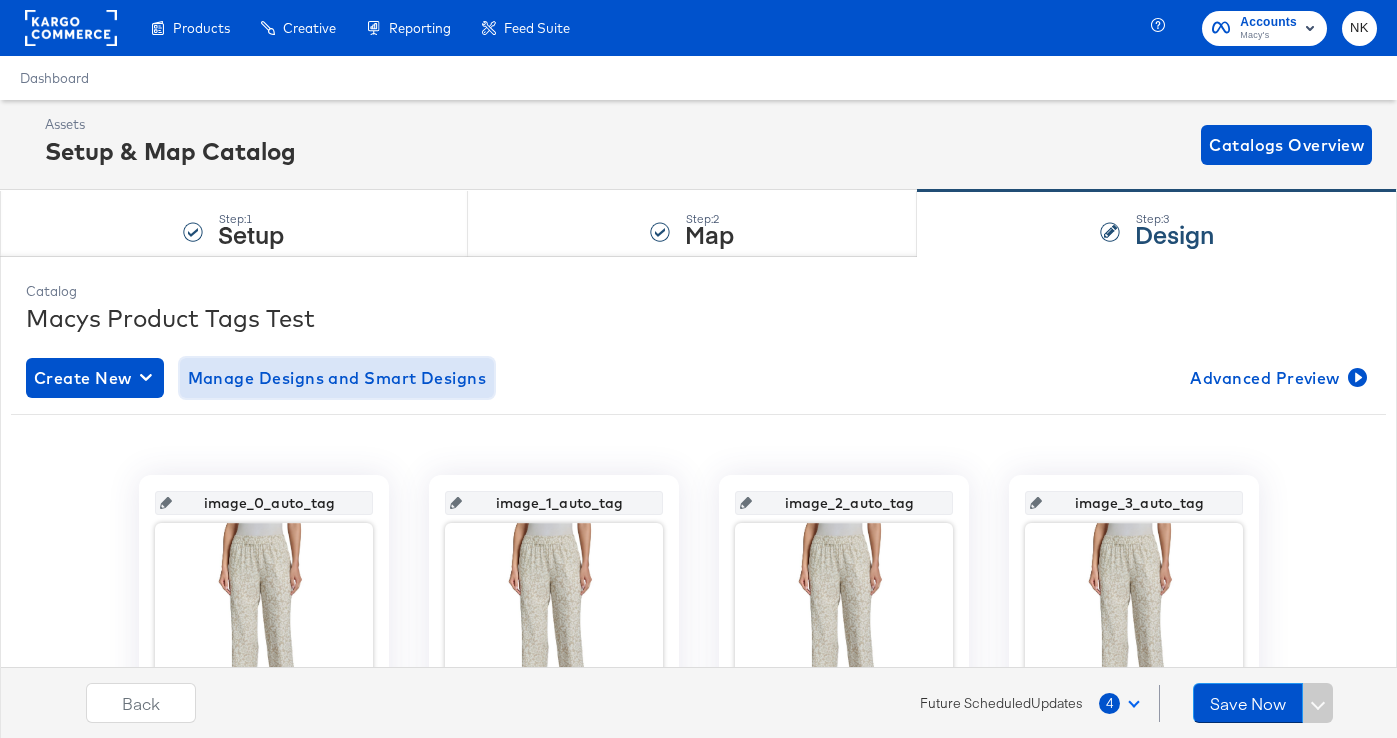 click on "Manage Designs and Smart Designs" at bounding box center [337, 378] 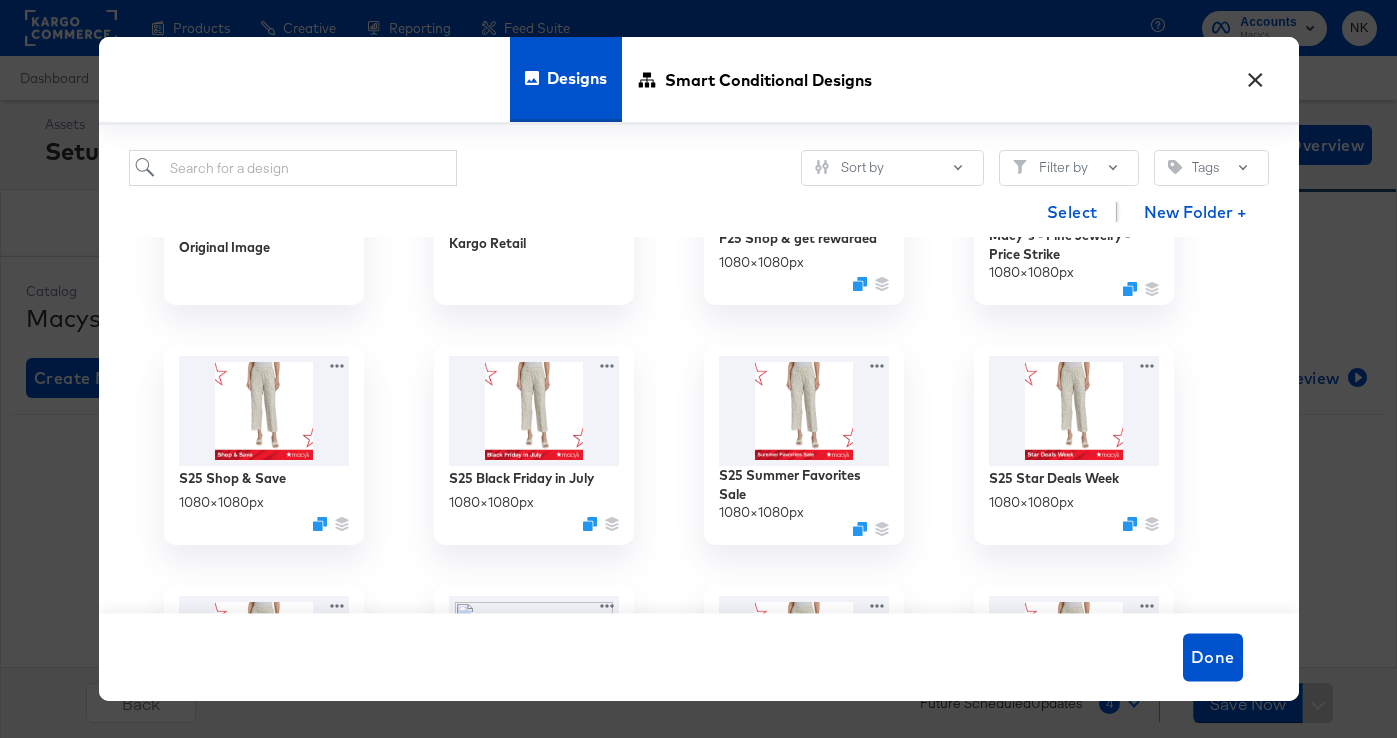 scroll, scrollTop: 0, scrollLeft: 0, axis: both 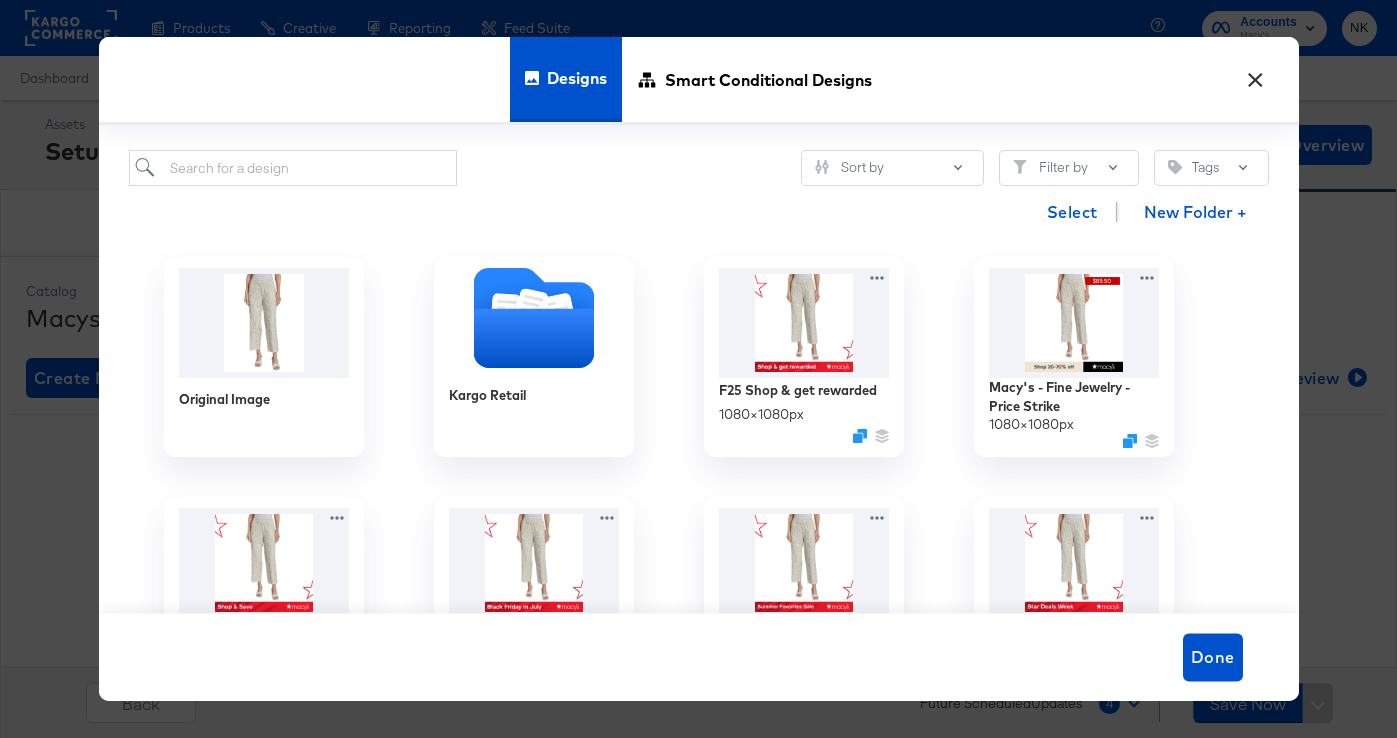 click on "×" at bounding box center [1256, 75] 